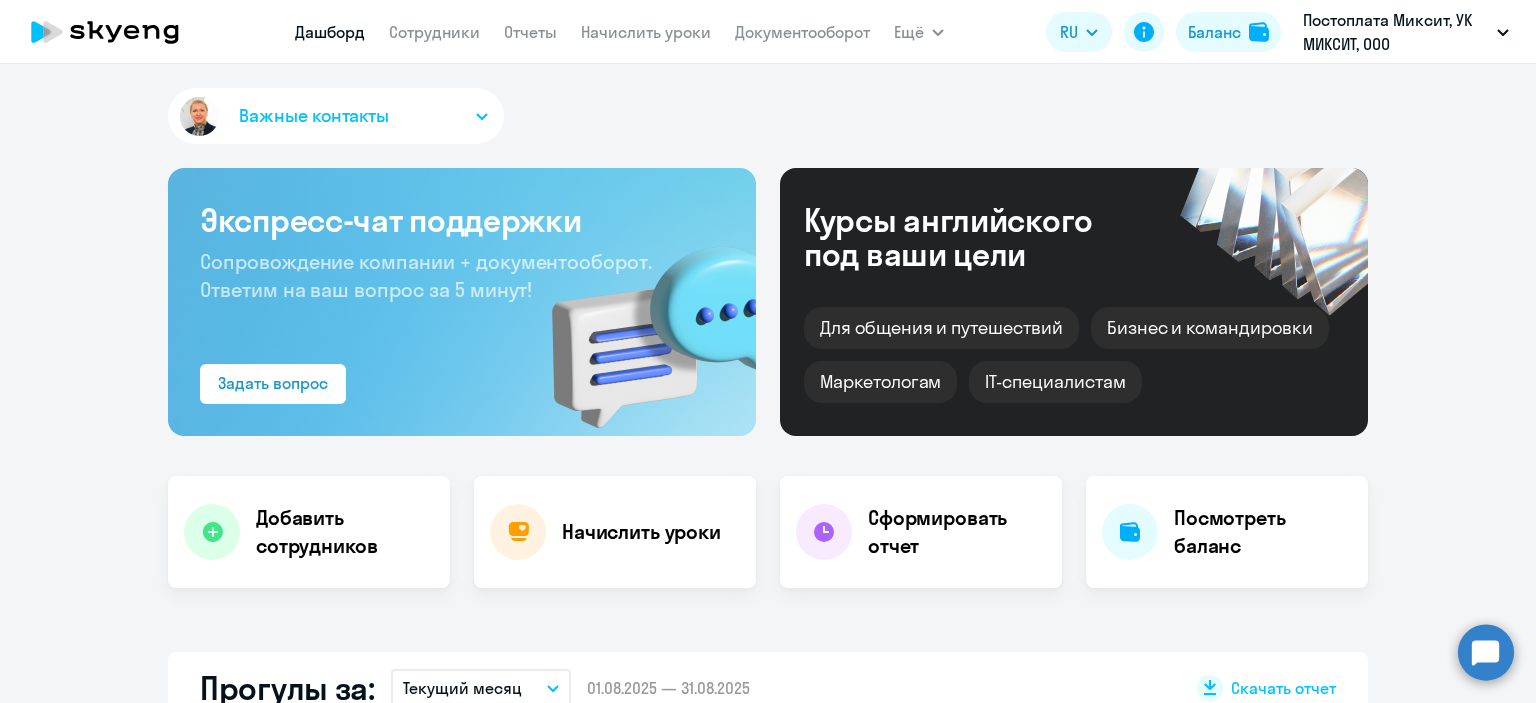 scroll, scrollTop: 0, scrollLeft: 0, axis: both 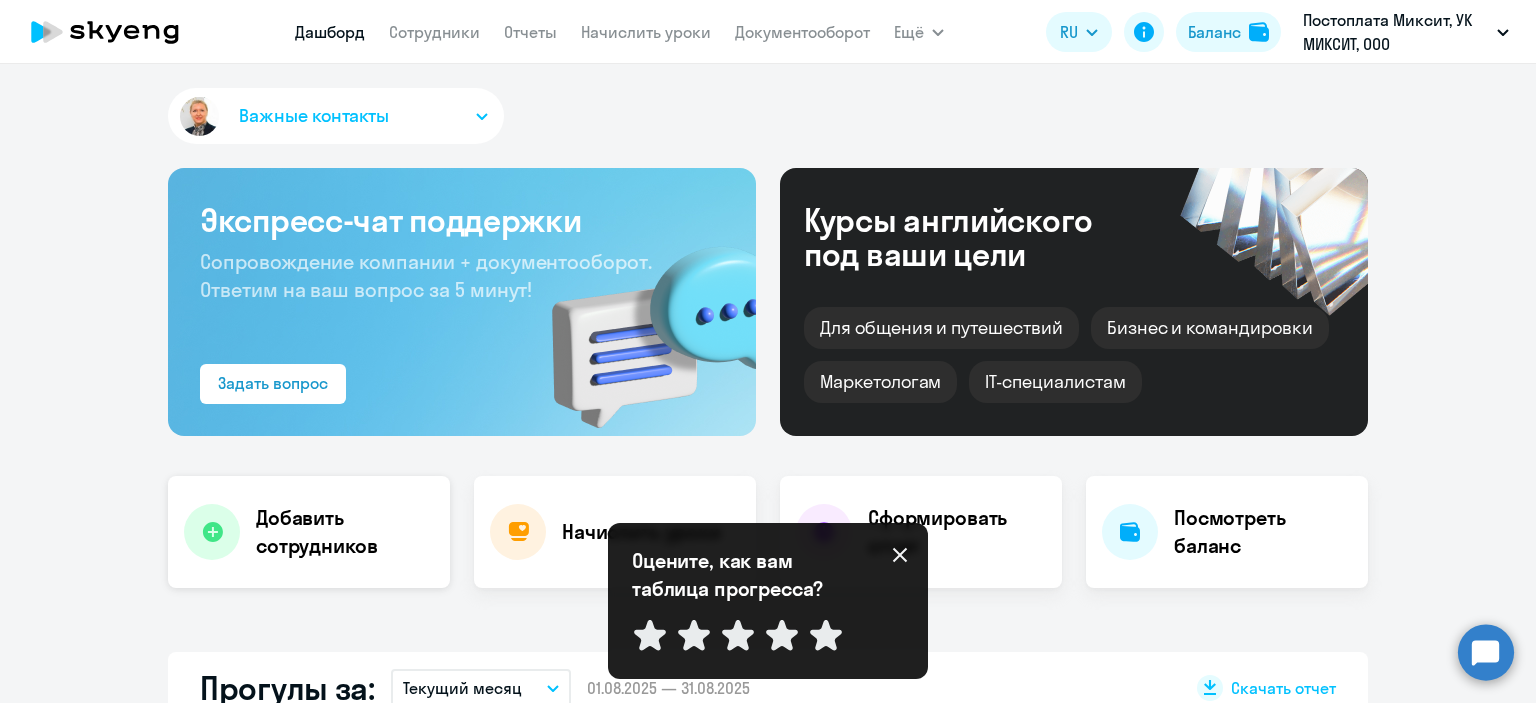 click on "Добавить сотрудников" 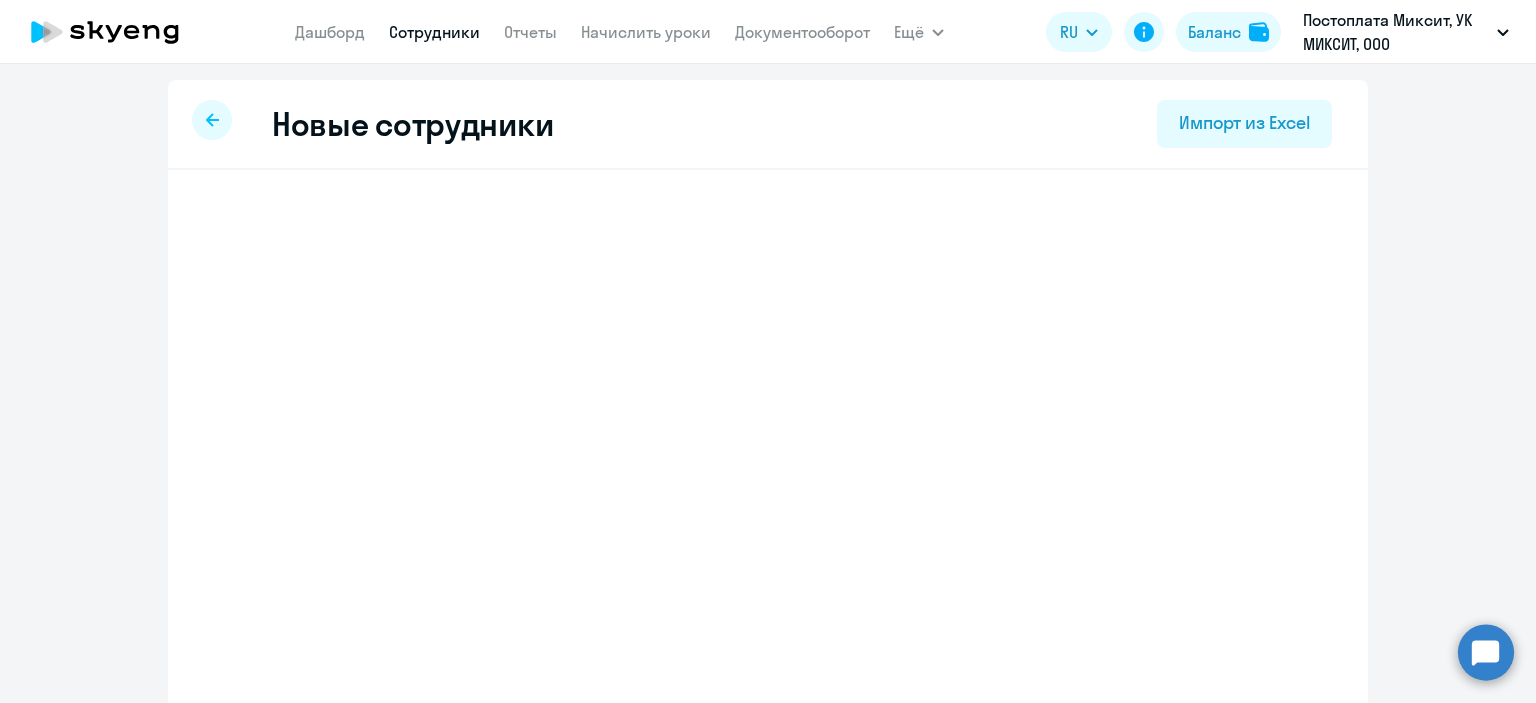 select on "english_adult_not_native_speaker" 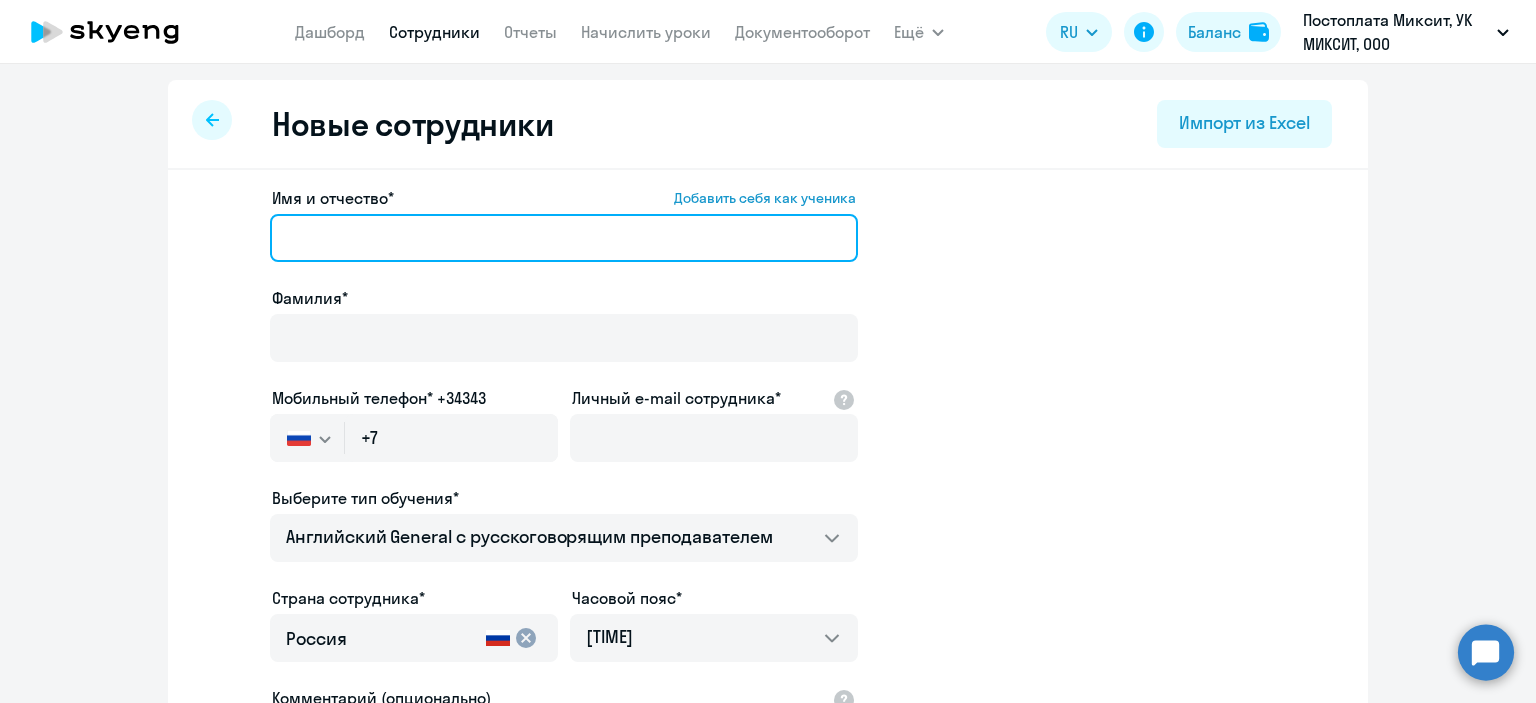 click on "[FIRST] [MIDDLE] * [ACTION]" at bounding box center [564, 238] 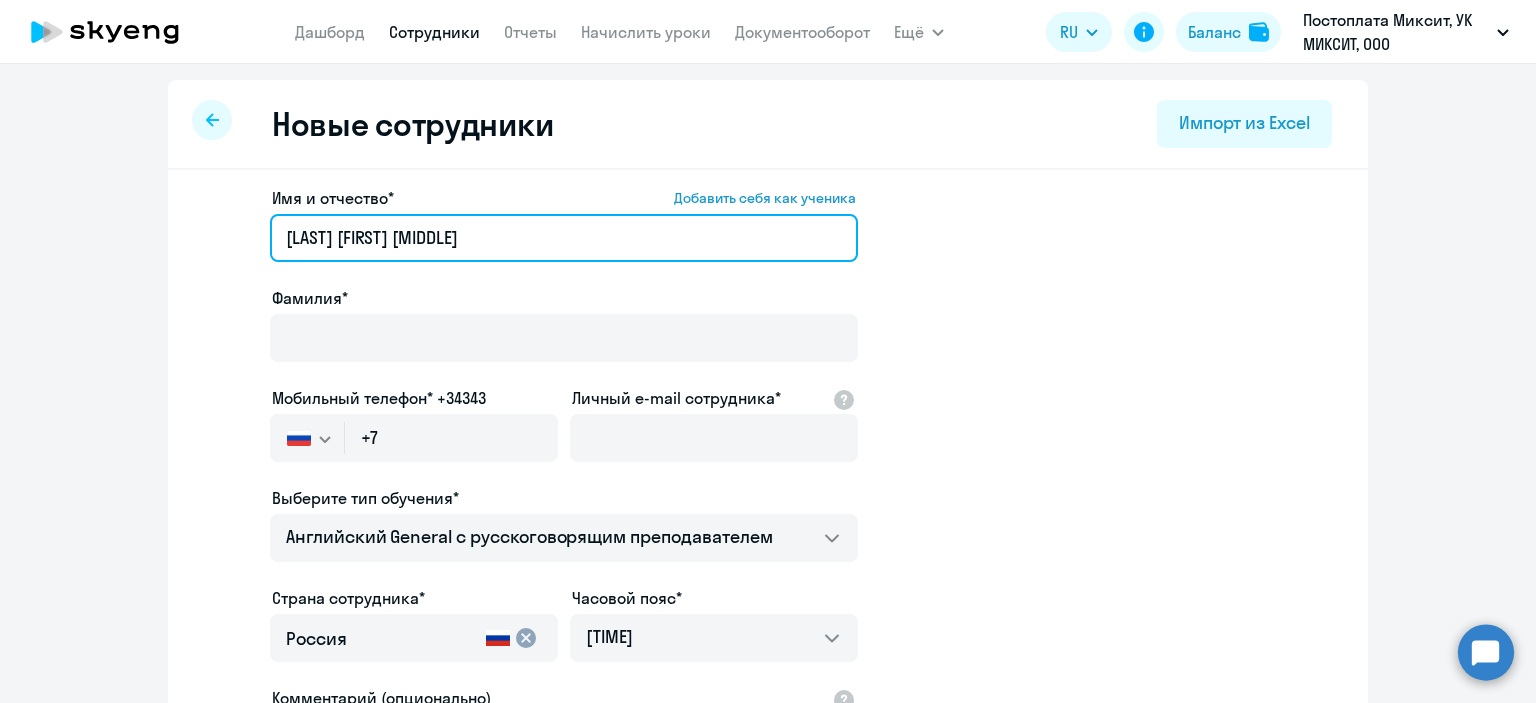 click on "[LAST] [FIRST] [MIDDLE]" at bounding box center (564, 238) 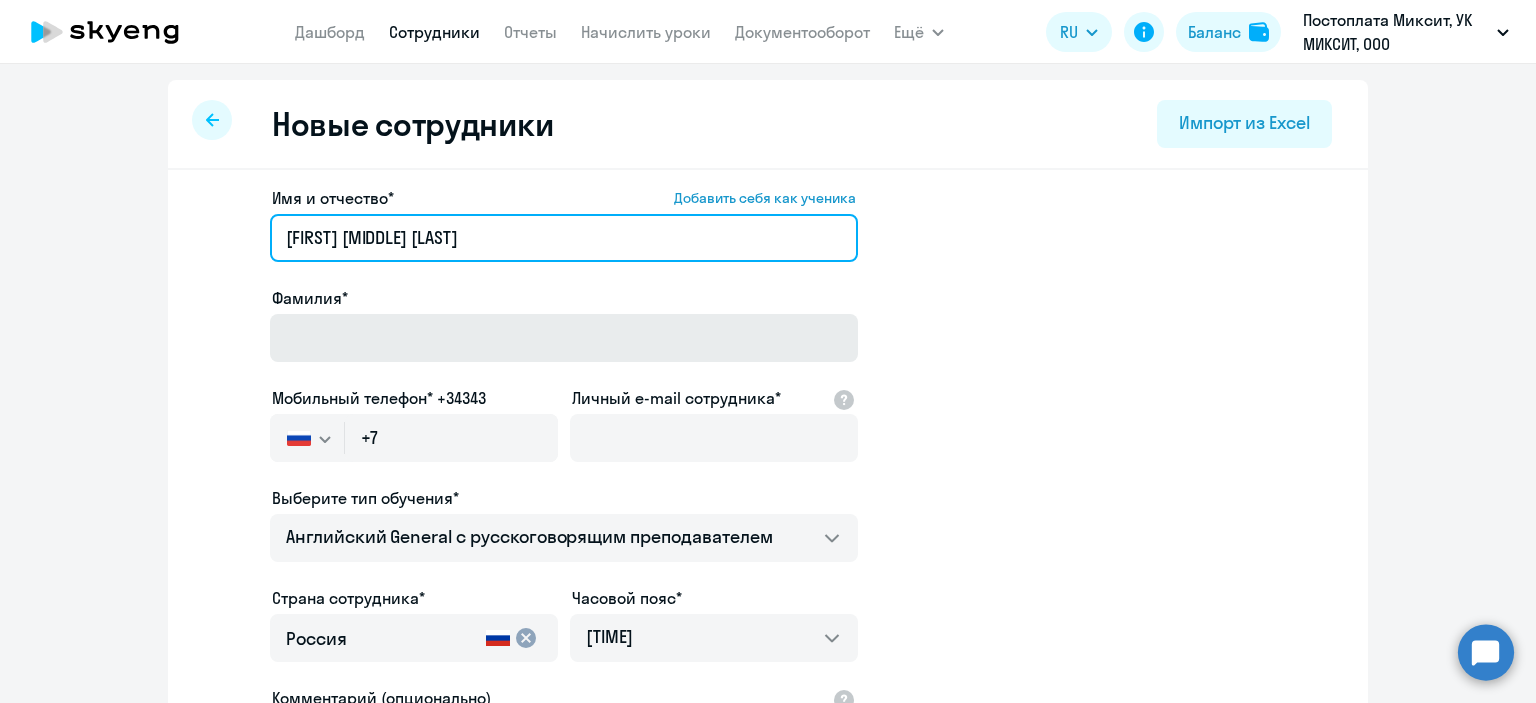 type on "[FIRST] [MIDDLE] [LAST]" 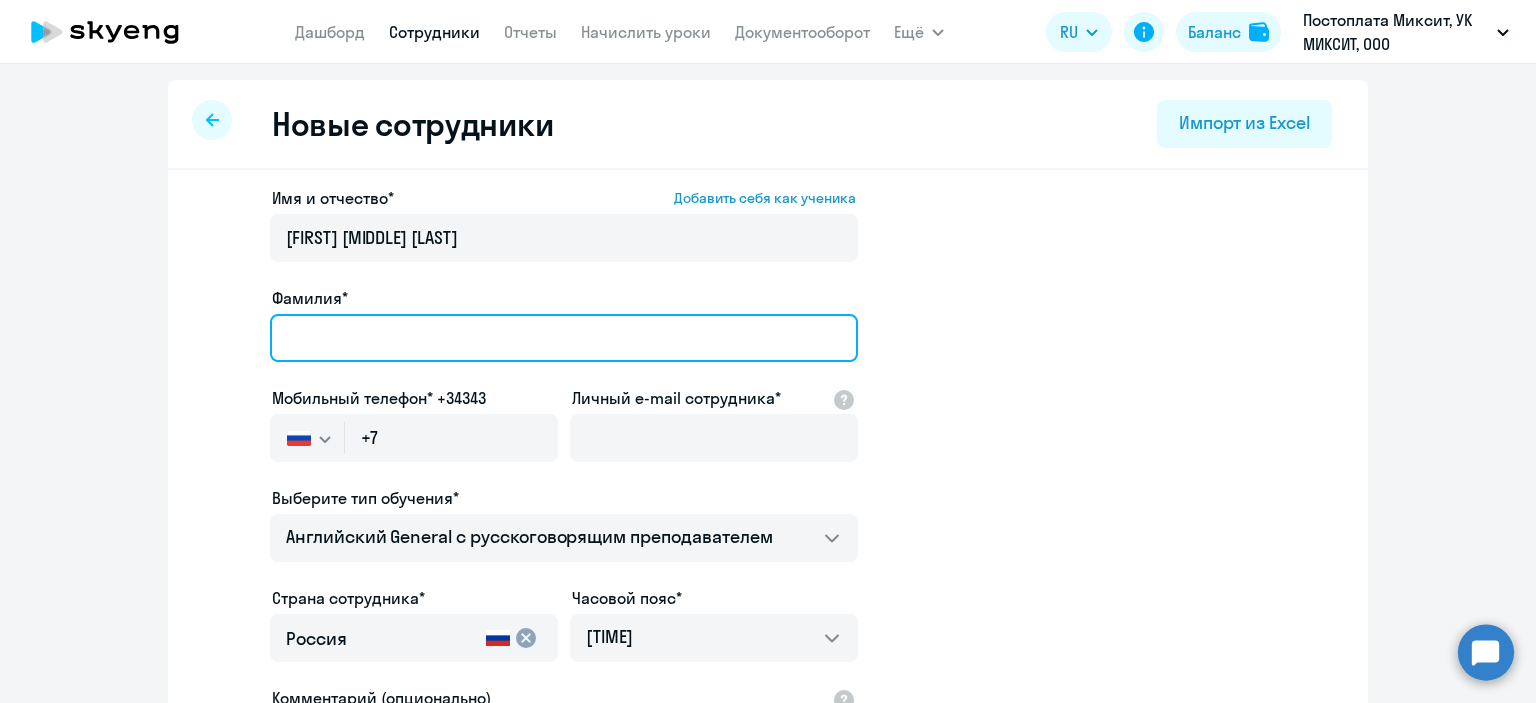 click on "Фамилия*" at bounding box center (564, 338) 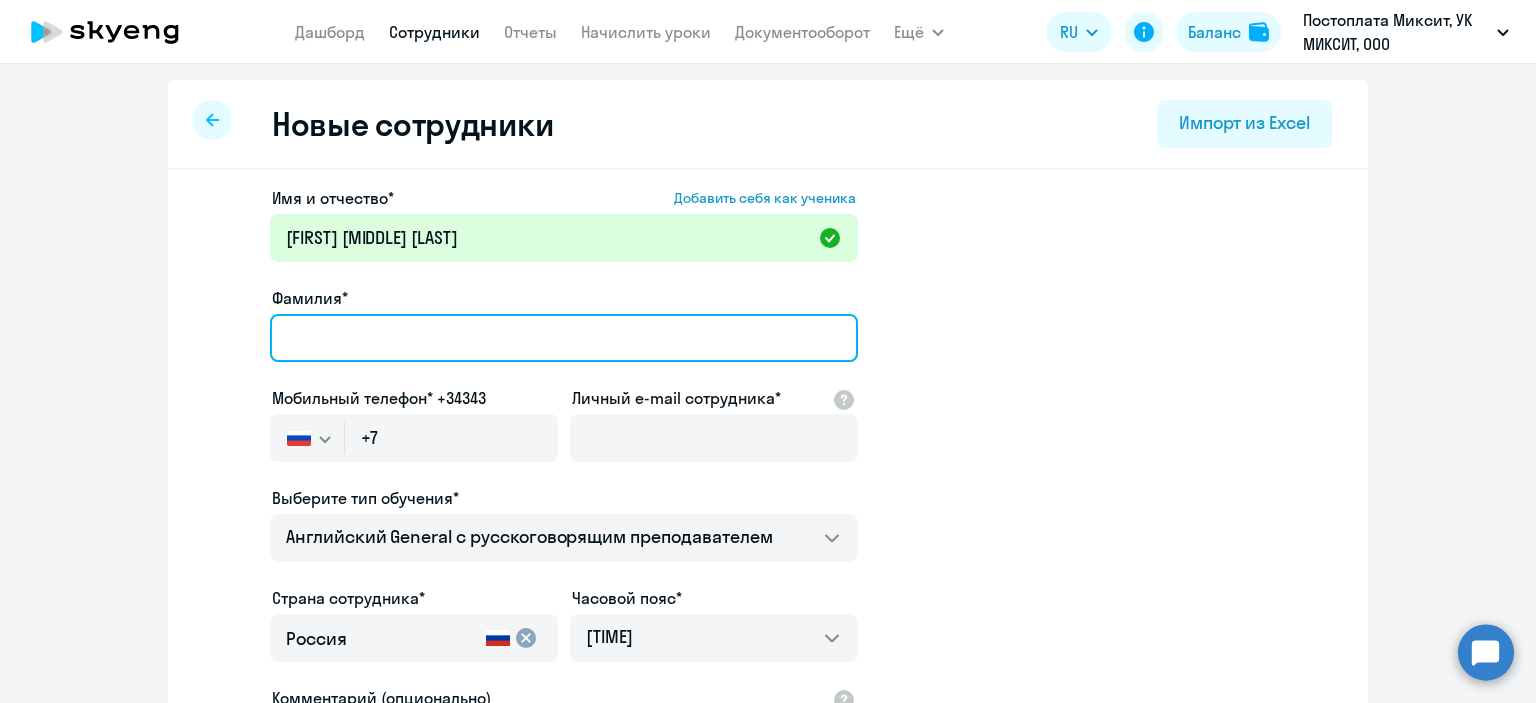 paste on "[LAST]" 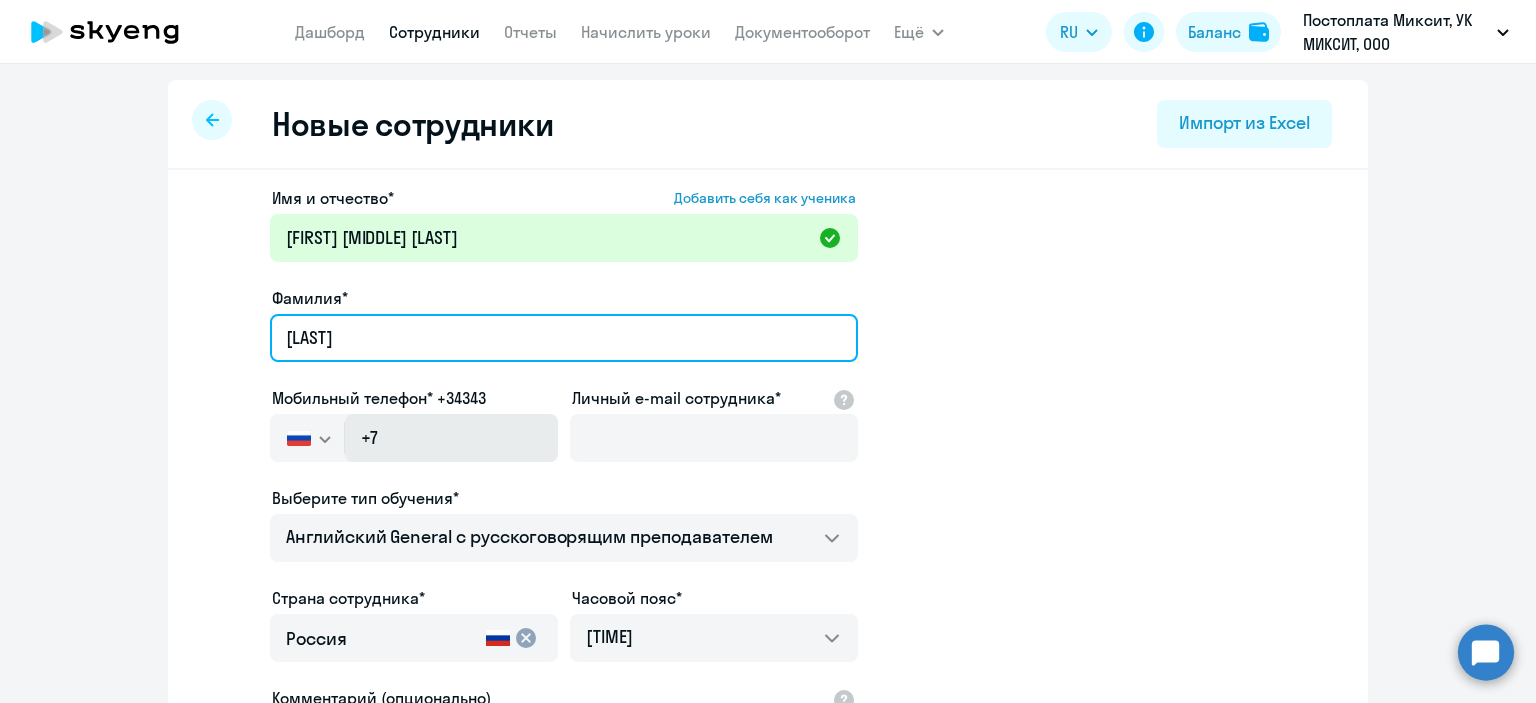 type on "[LAST]" 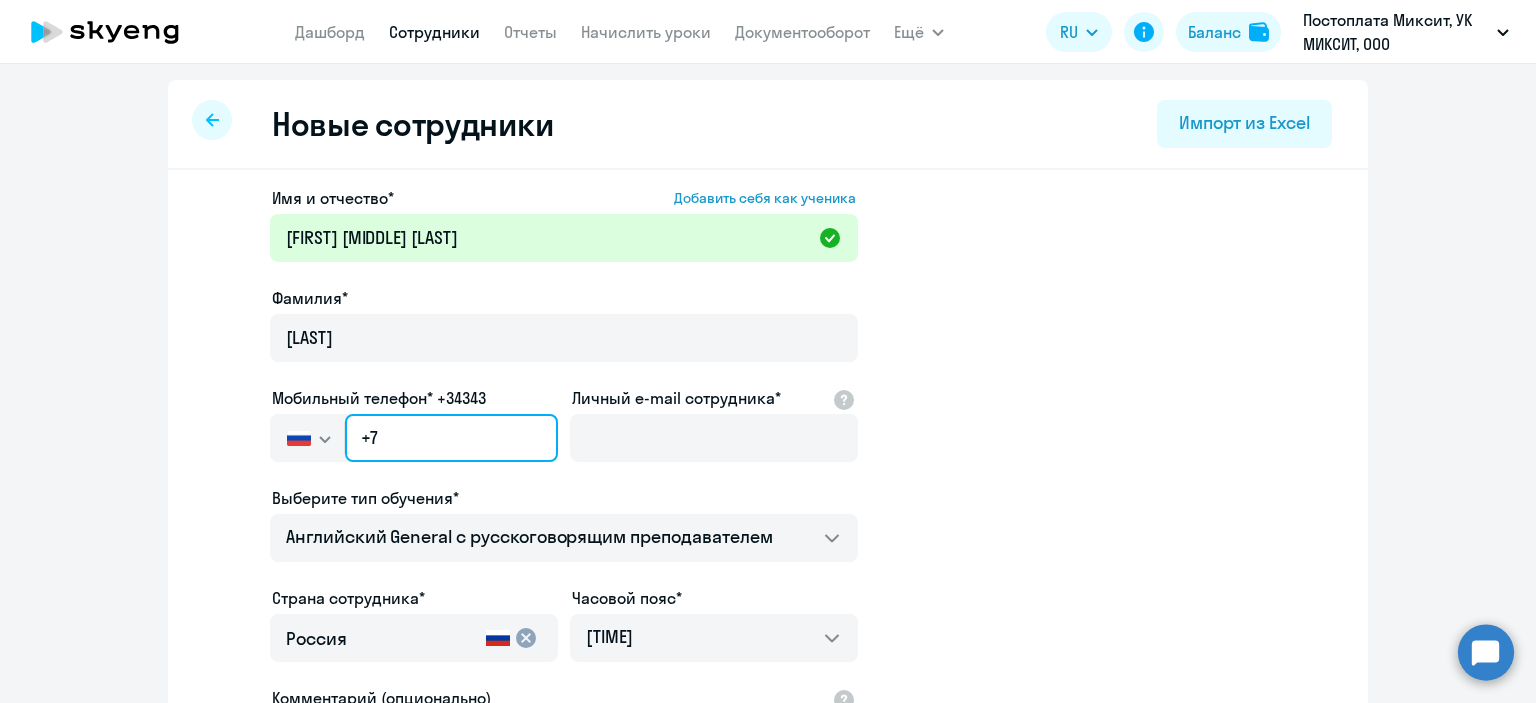 click on "+7" 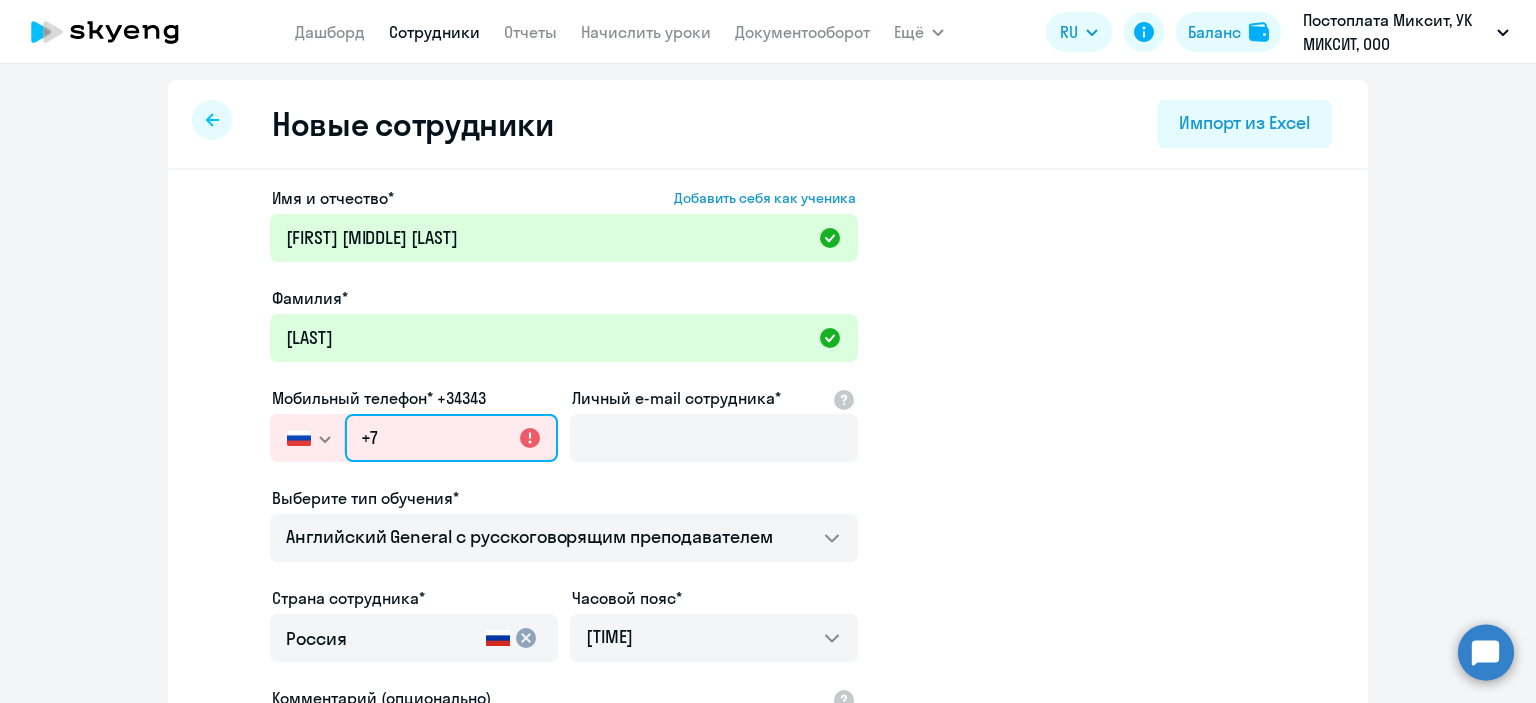 paste on "[PHONE]" 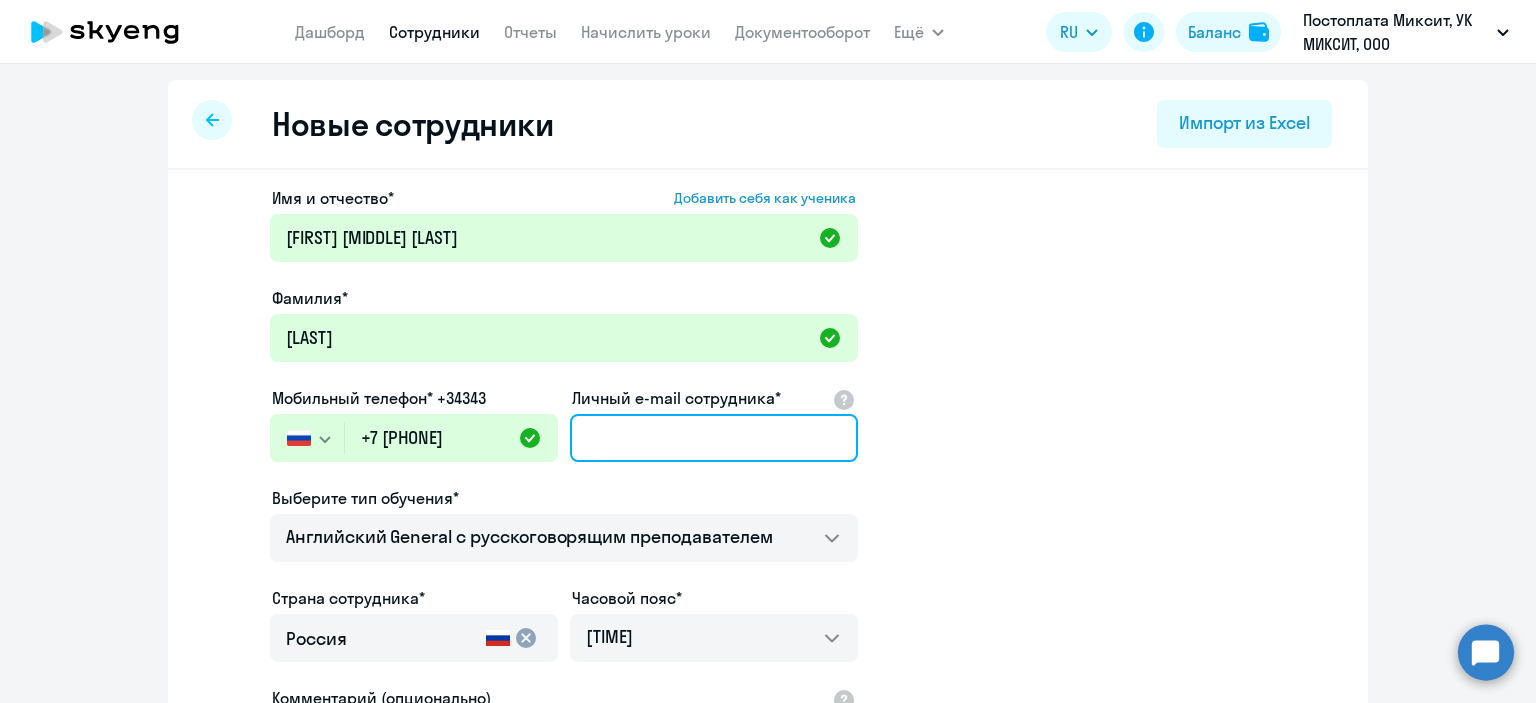 click on "Личный e-mail сотрудника*" at bounding box center (714, 438) 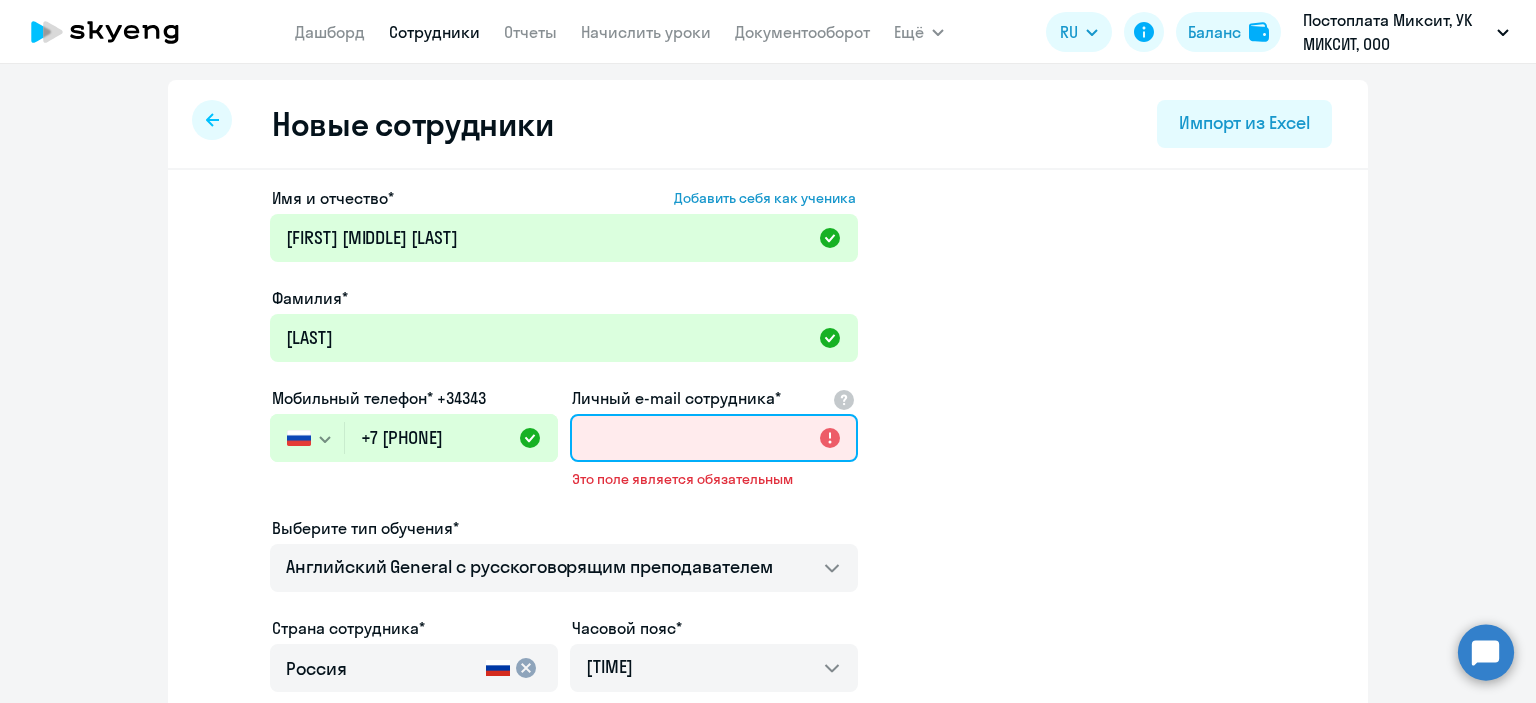 paste on "[EMAIL]" 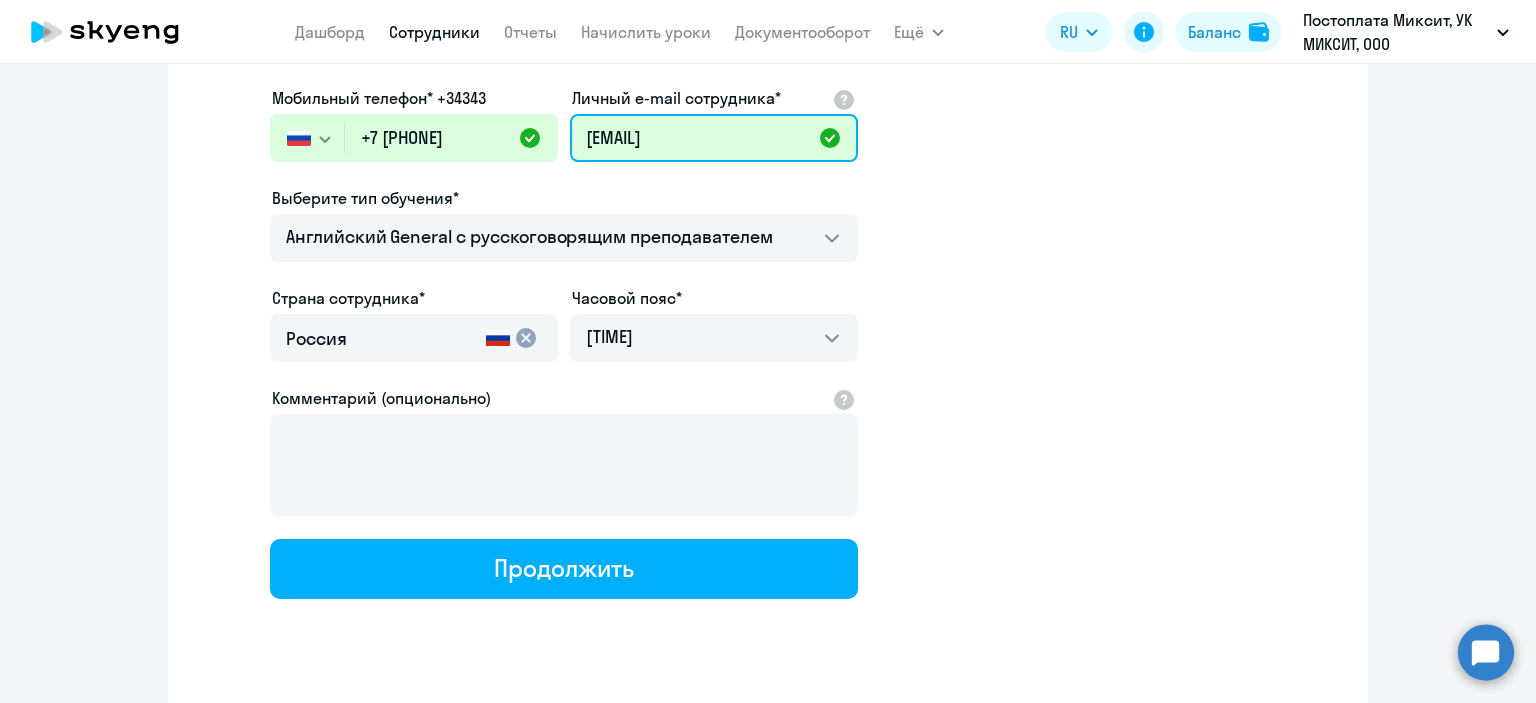 scroll, scrollTop: 343, scrollLeft: 0, axis: vertical 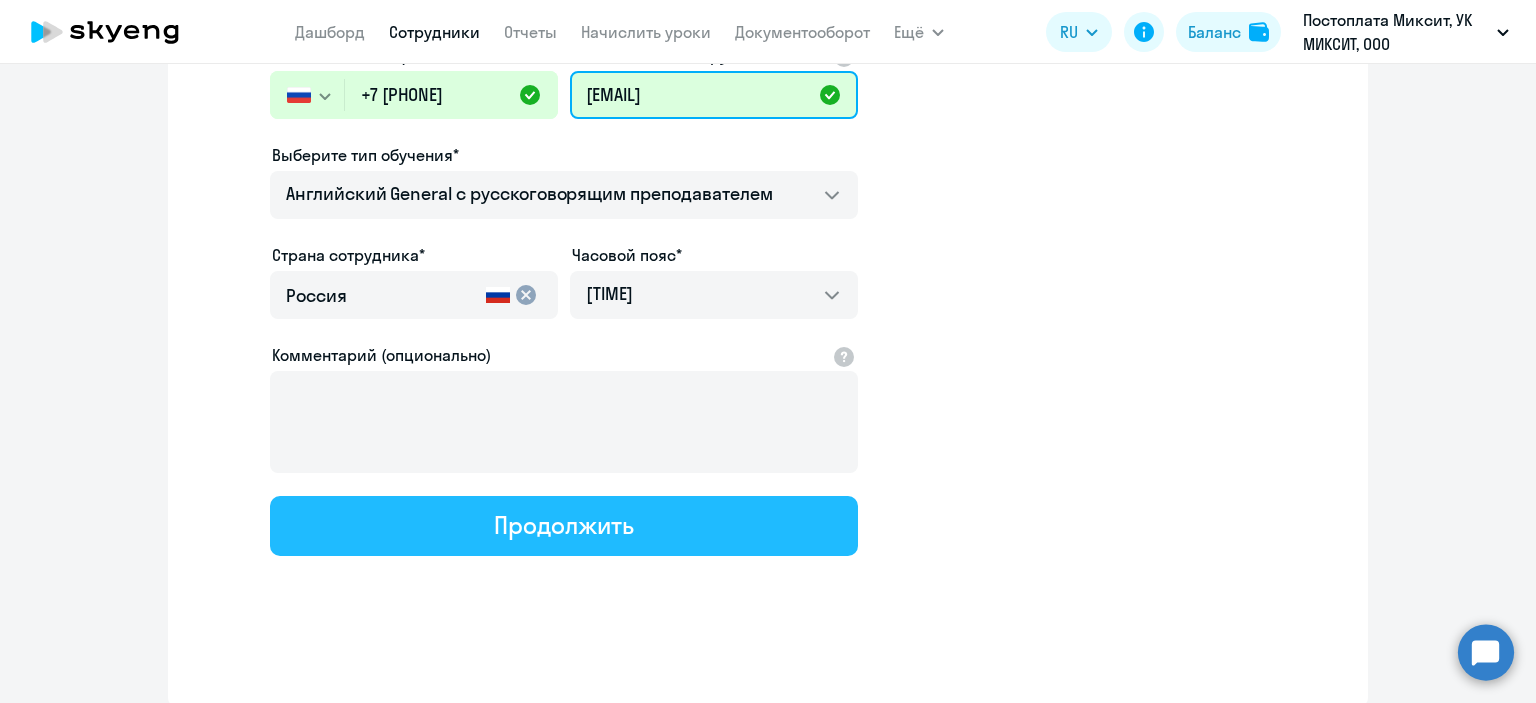 type on "[EMAIL]" 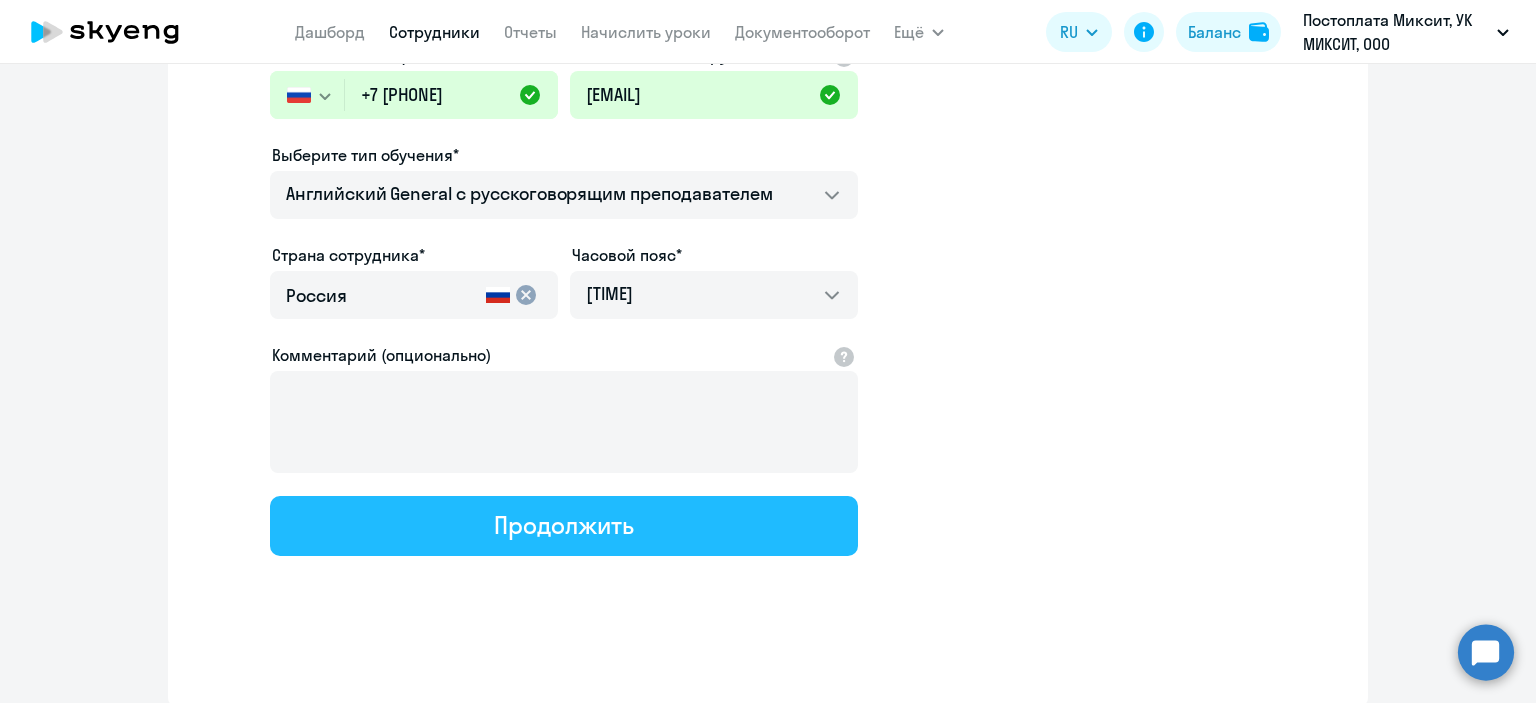 click on "Продолжить" 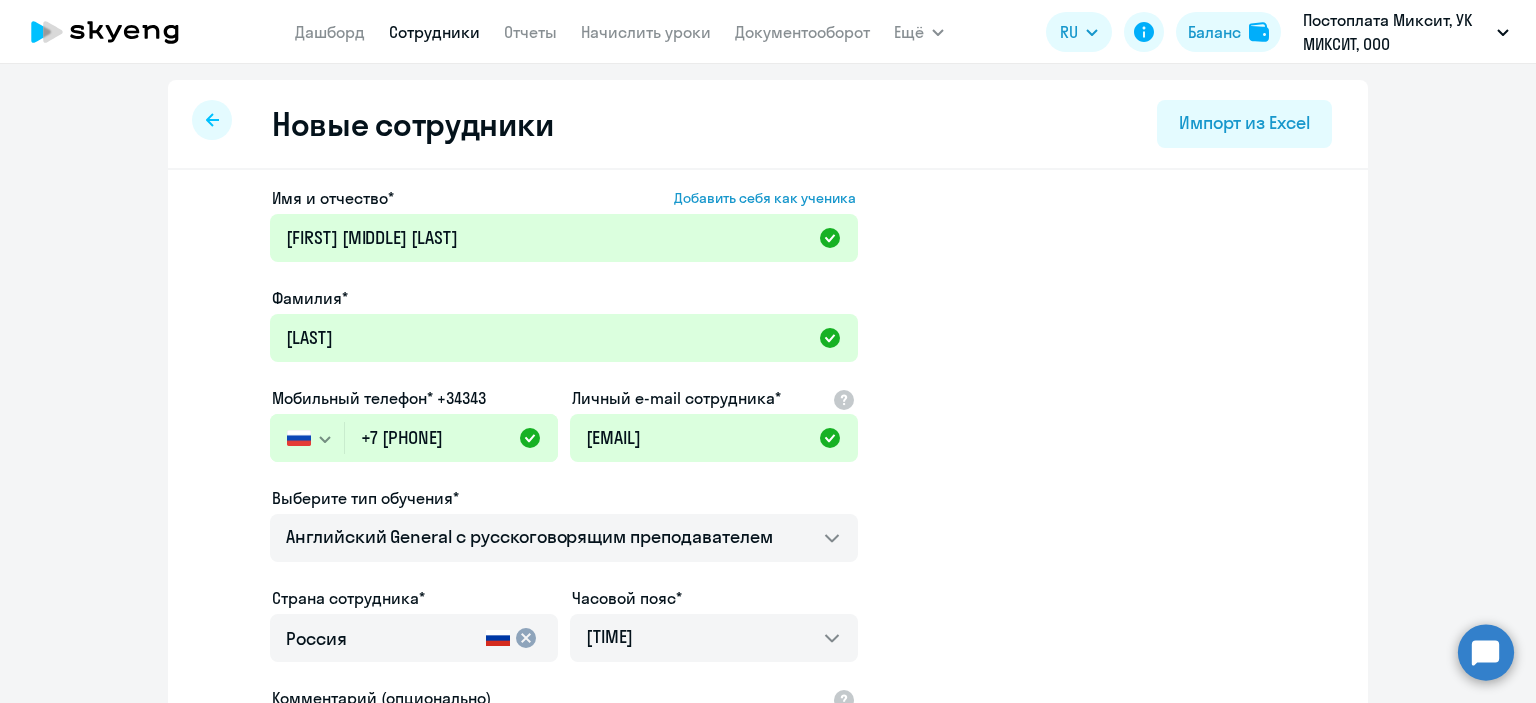 select on "english_adult_not_native_speaker" 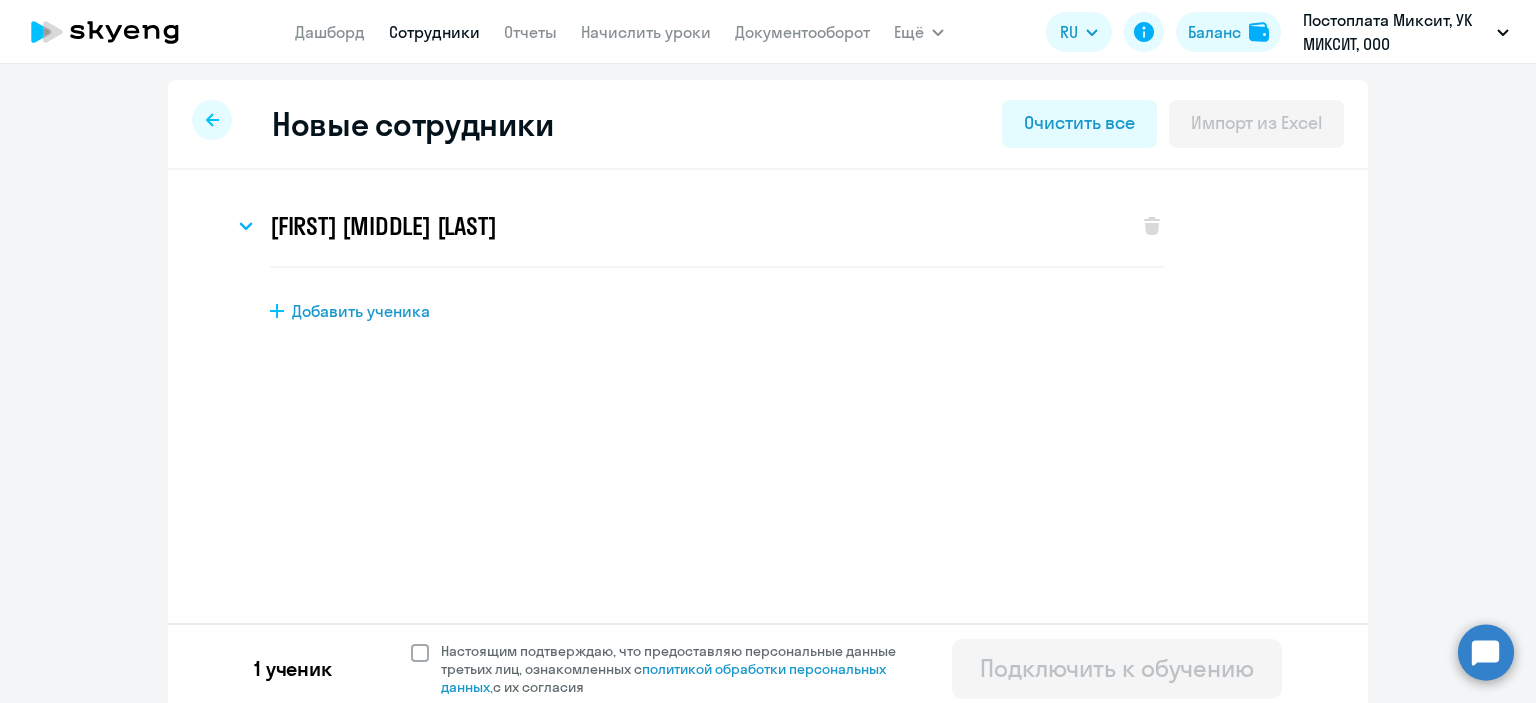 click 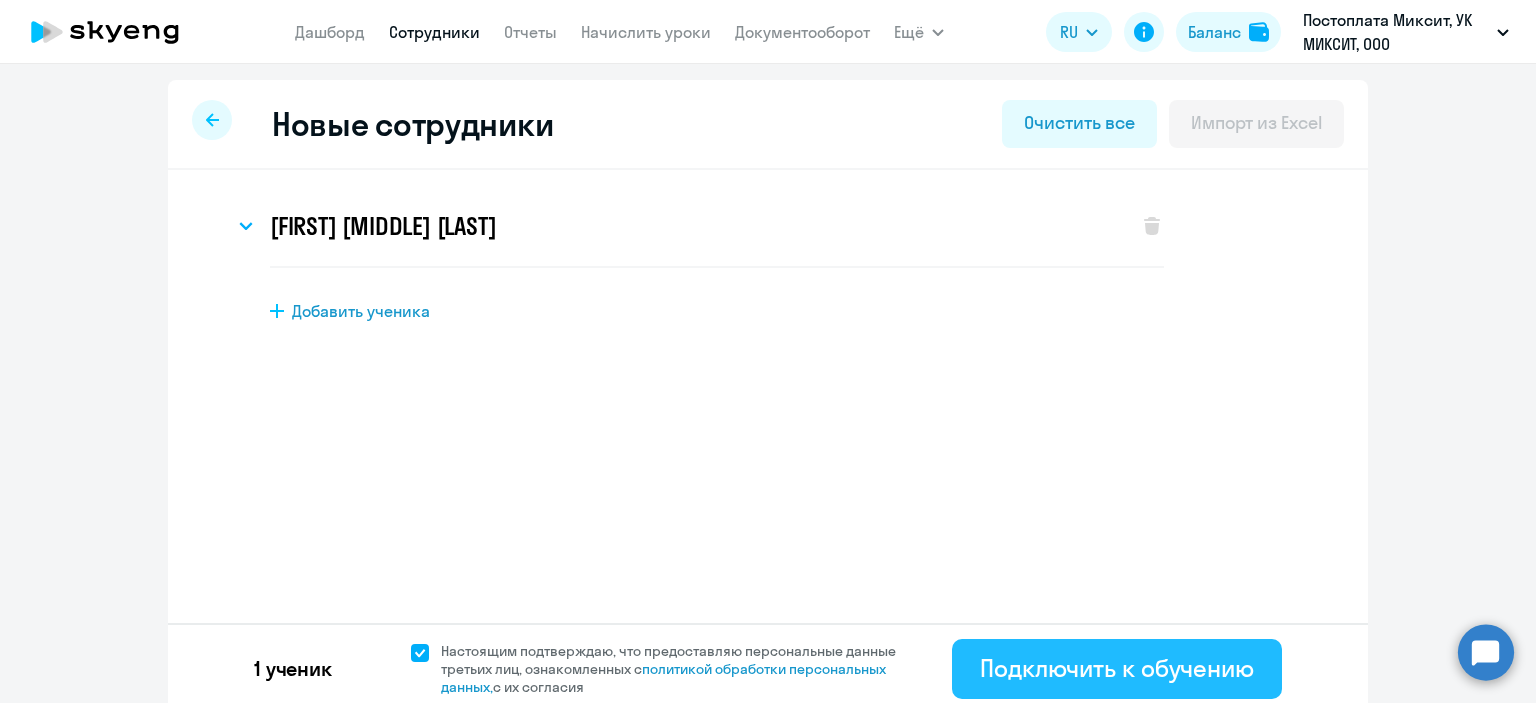 click on "Подключить к обучению" 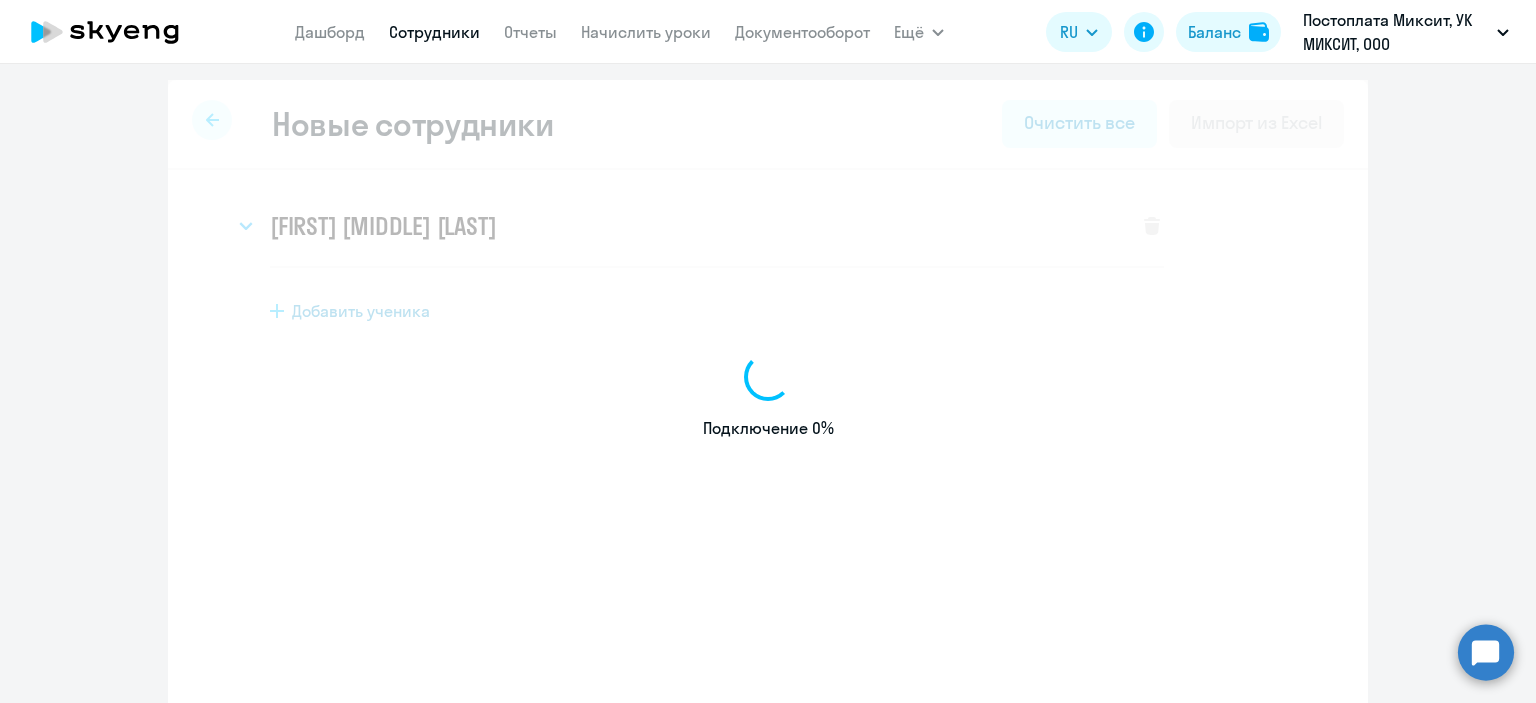 select on "english_adult_not_native_speaker" 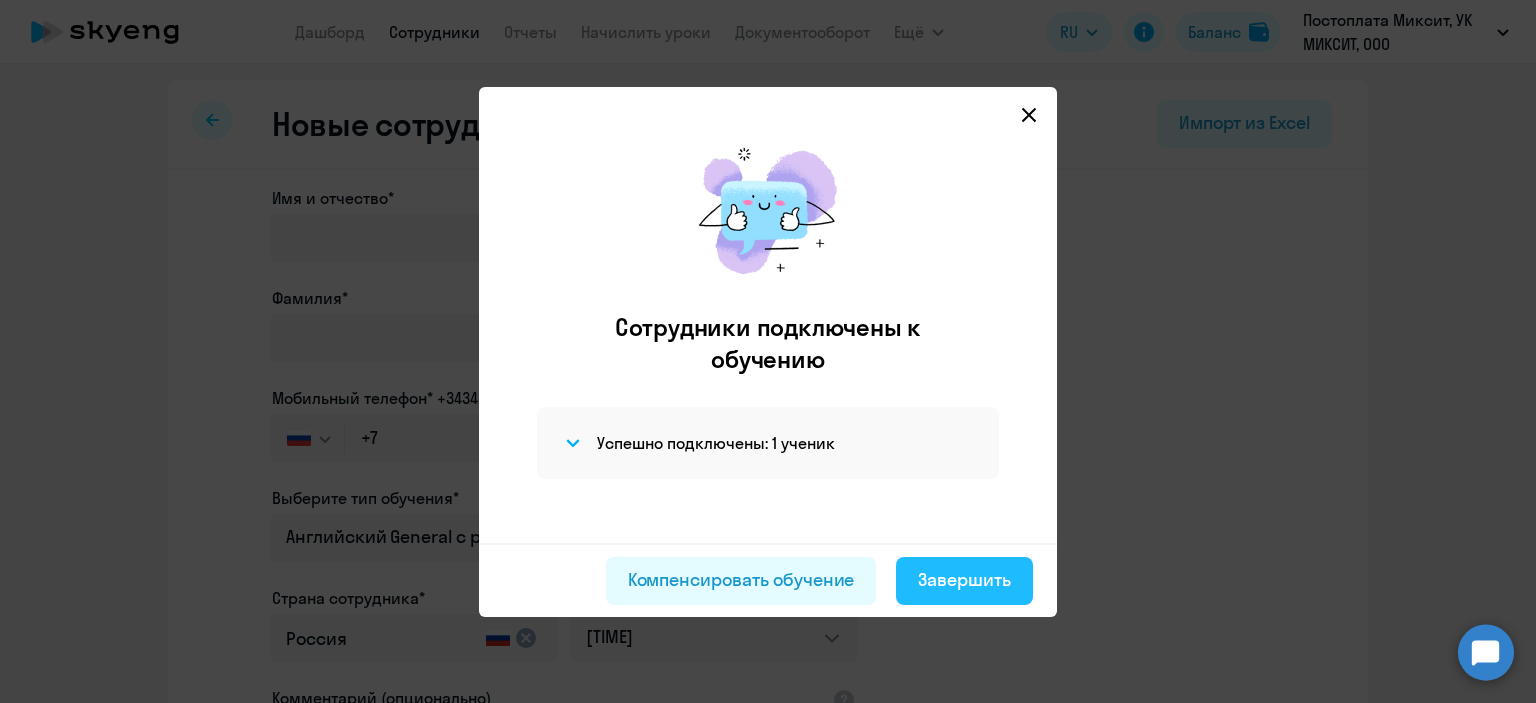 click on "Завершить" at bounding box center (964, 580) 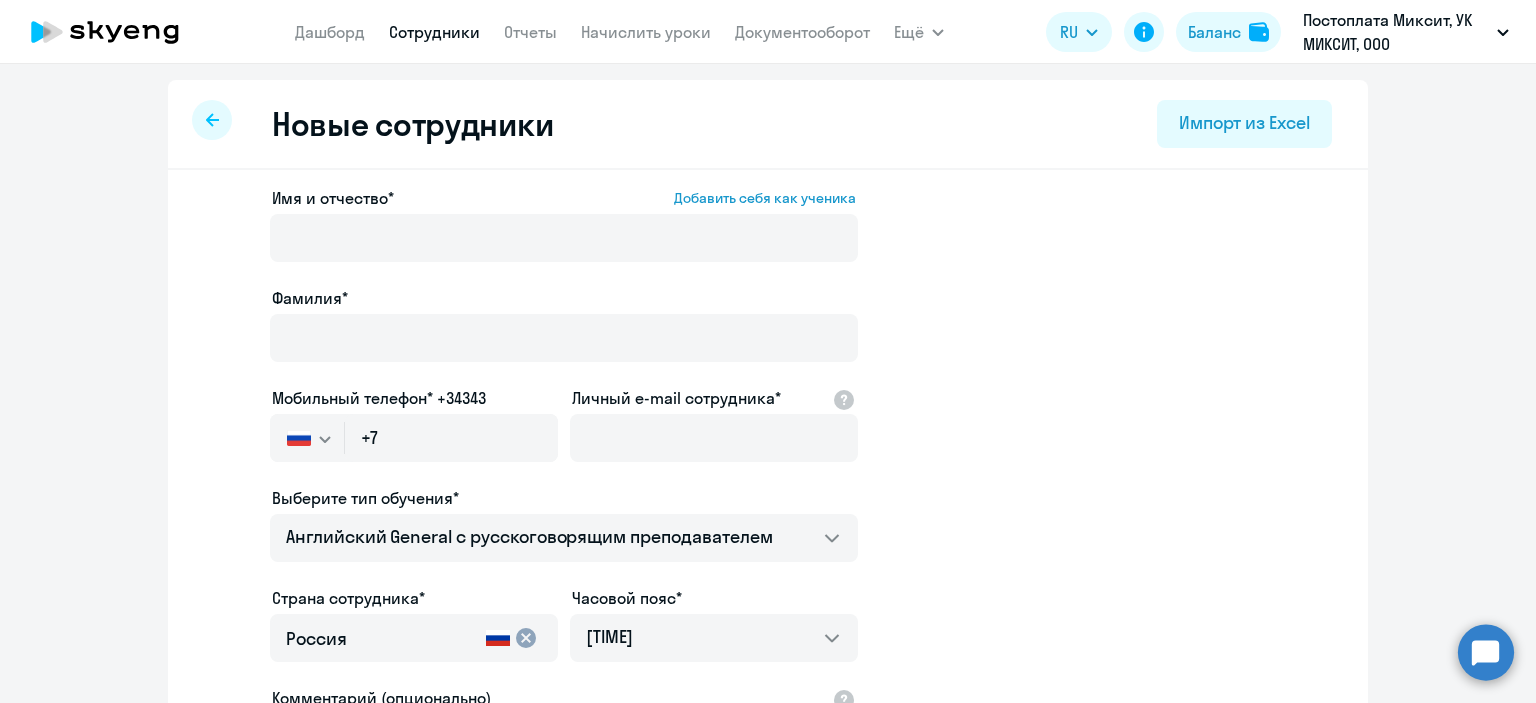 select on "30" 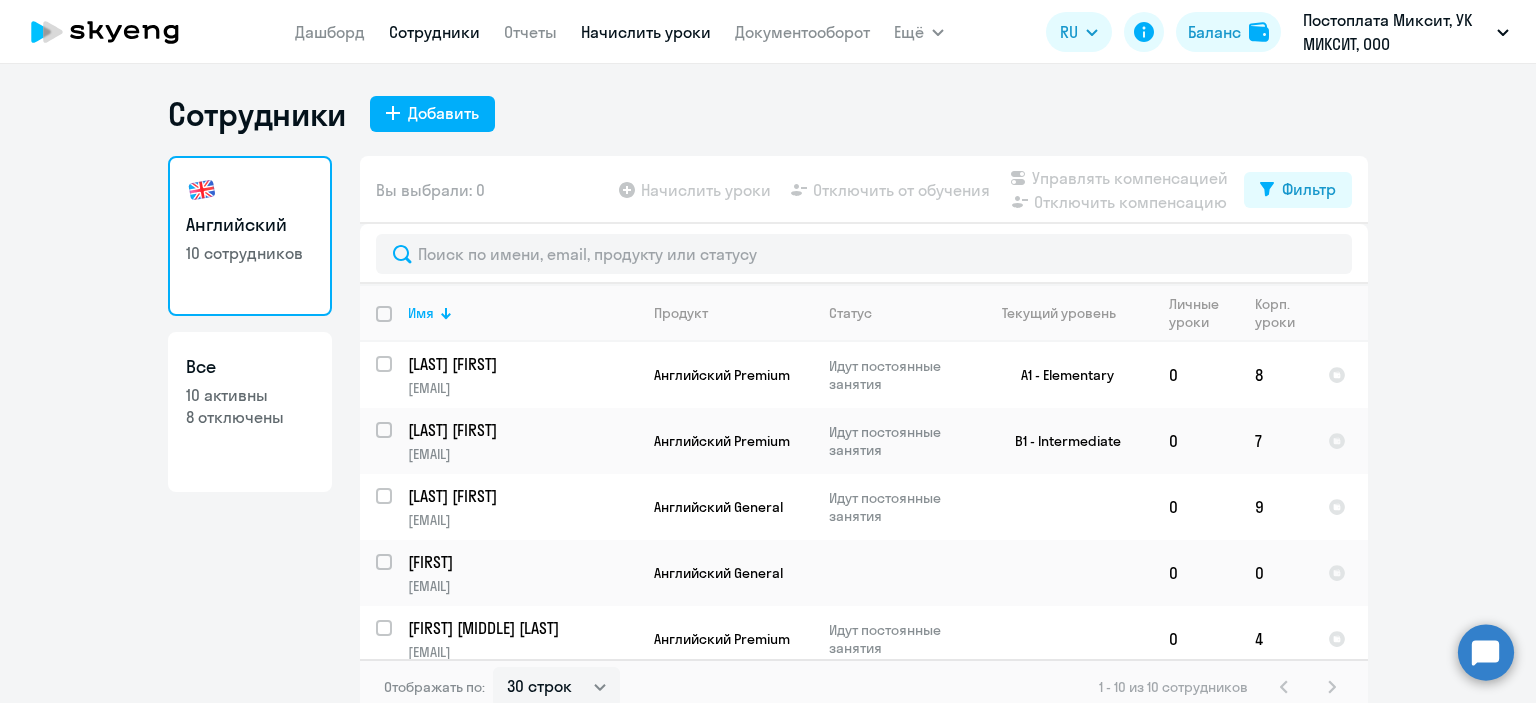 click on "Начислить уроки" at bounding box center (646, 32) 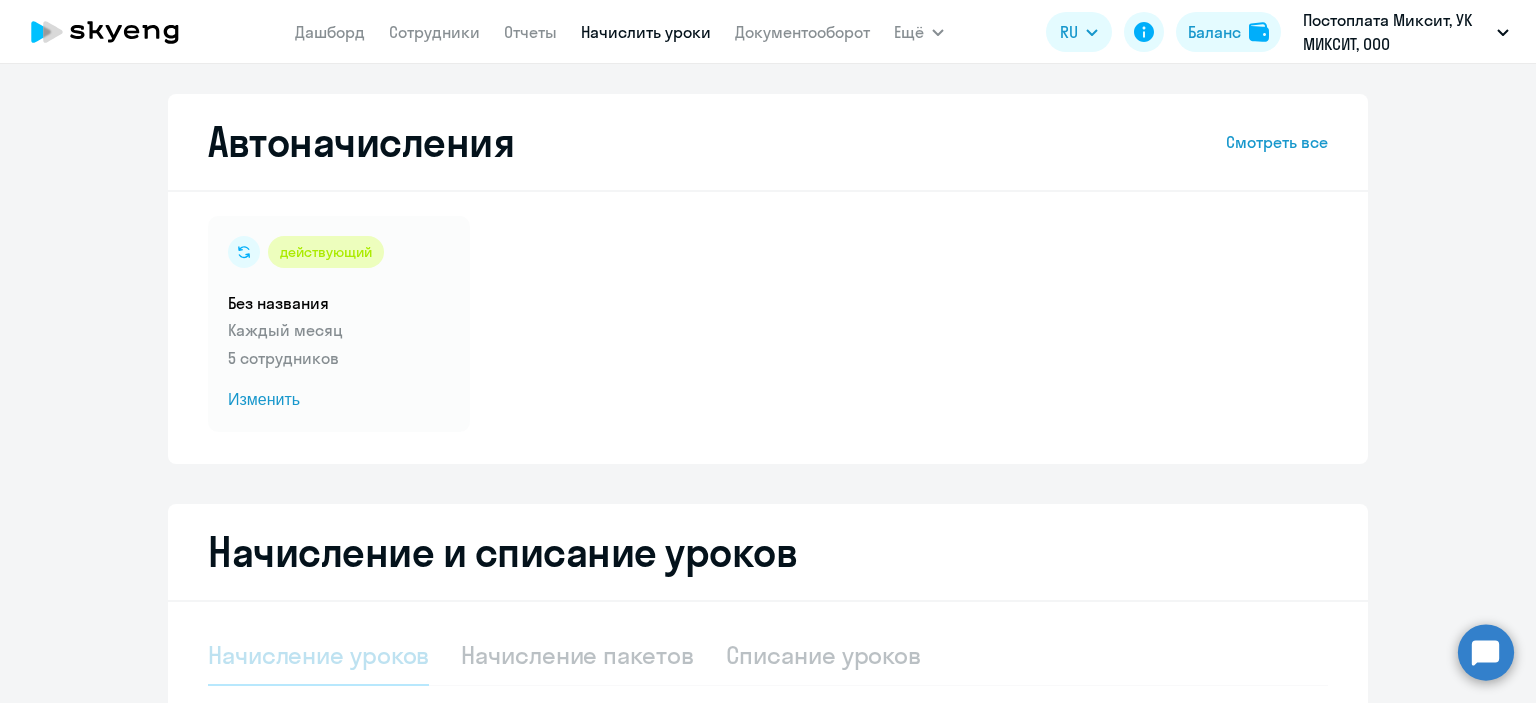 select on "10" 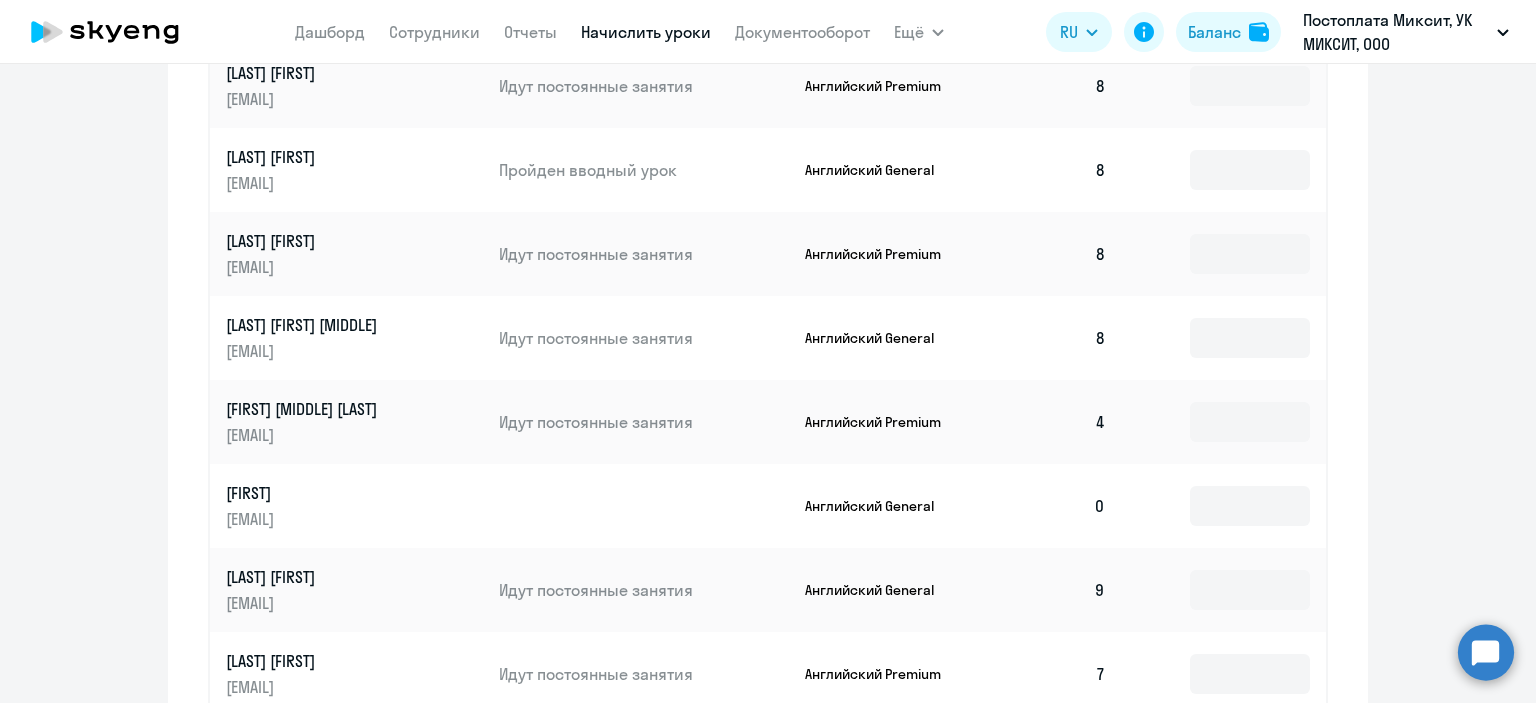 scroll, scrollTop: 1100, scrollLeft: 0, axis: vertical 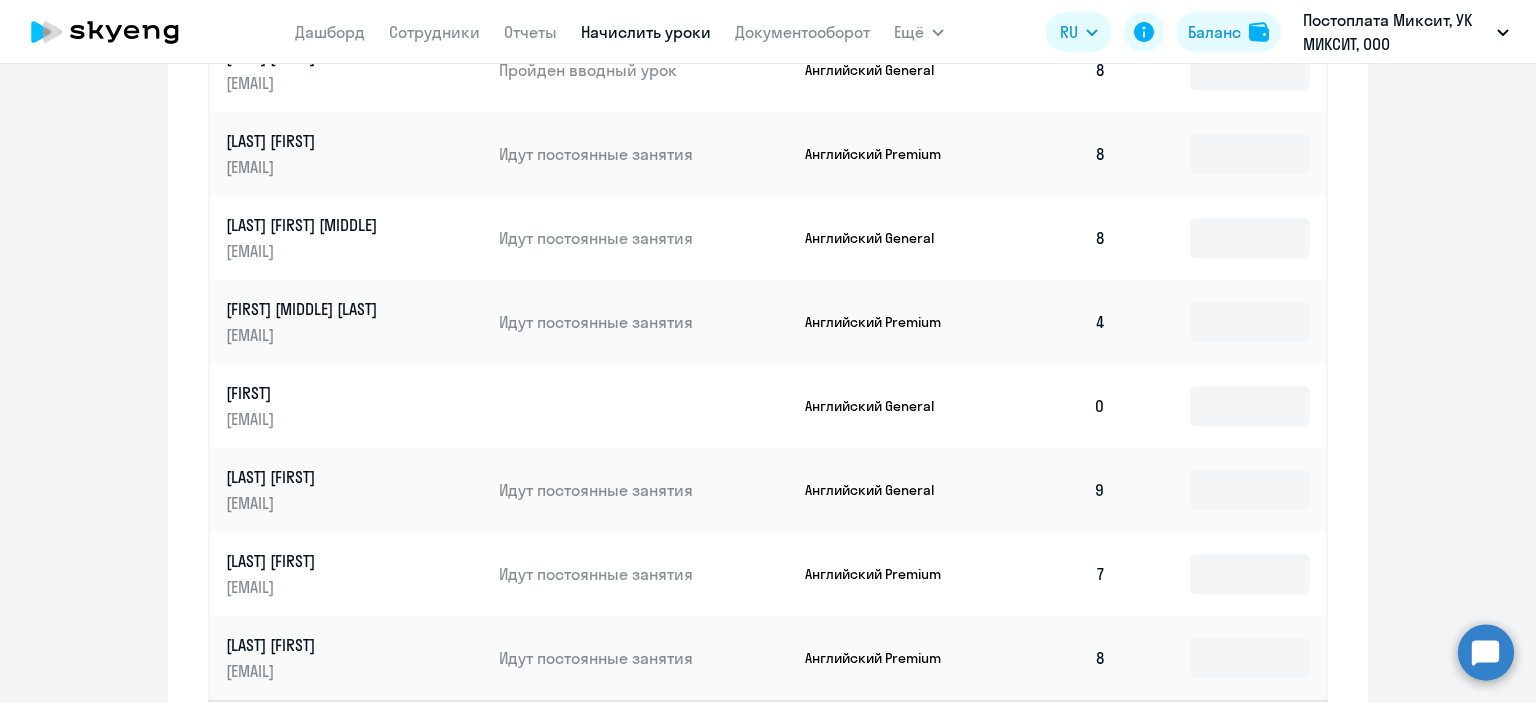 click 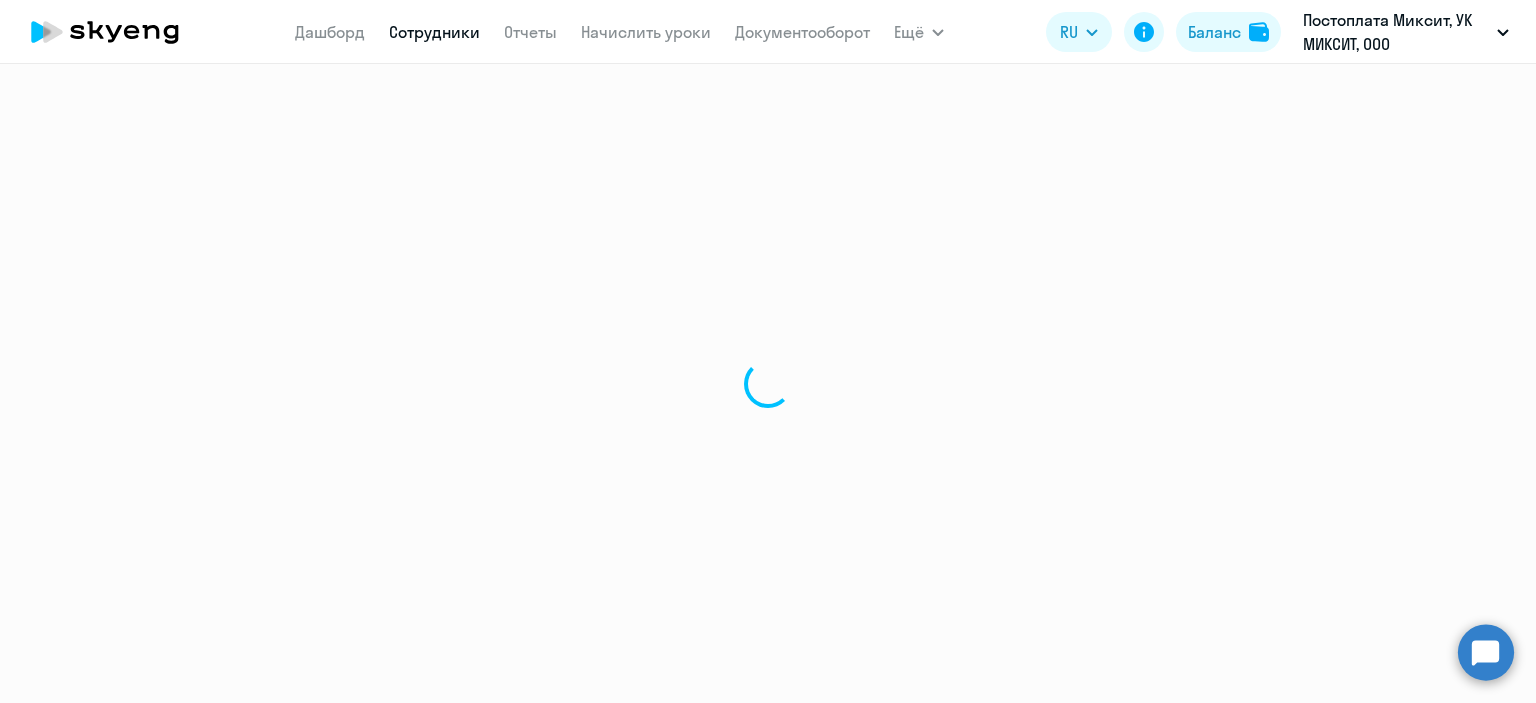 scroll, scrollTop: 0, scrollLeft: 0, axis: both 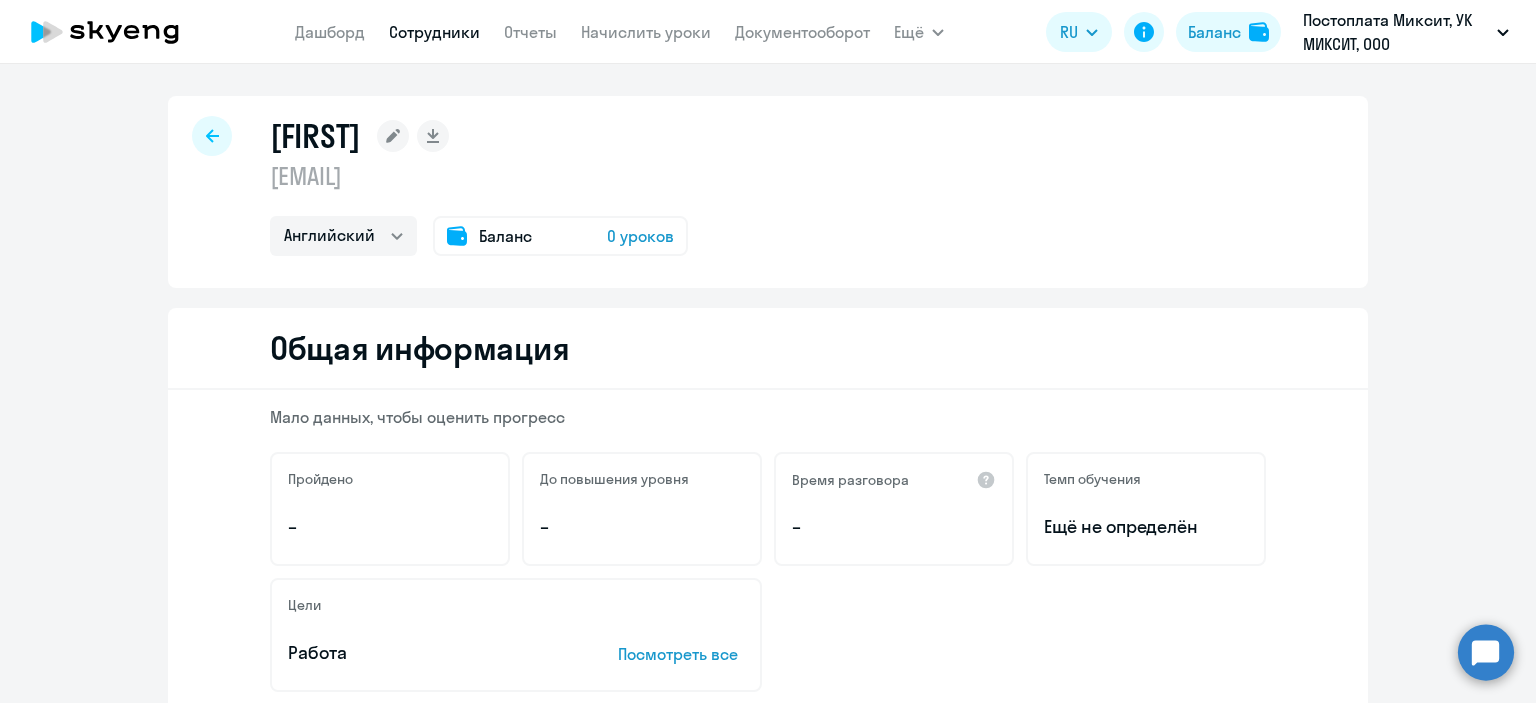 click 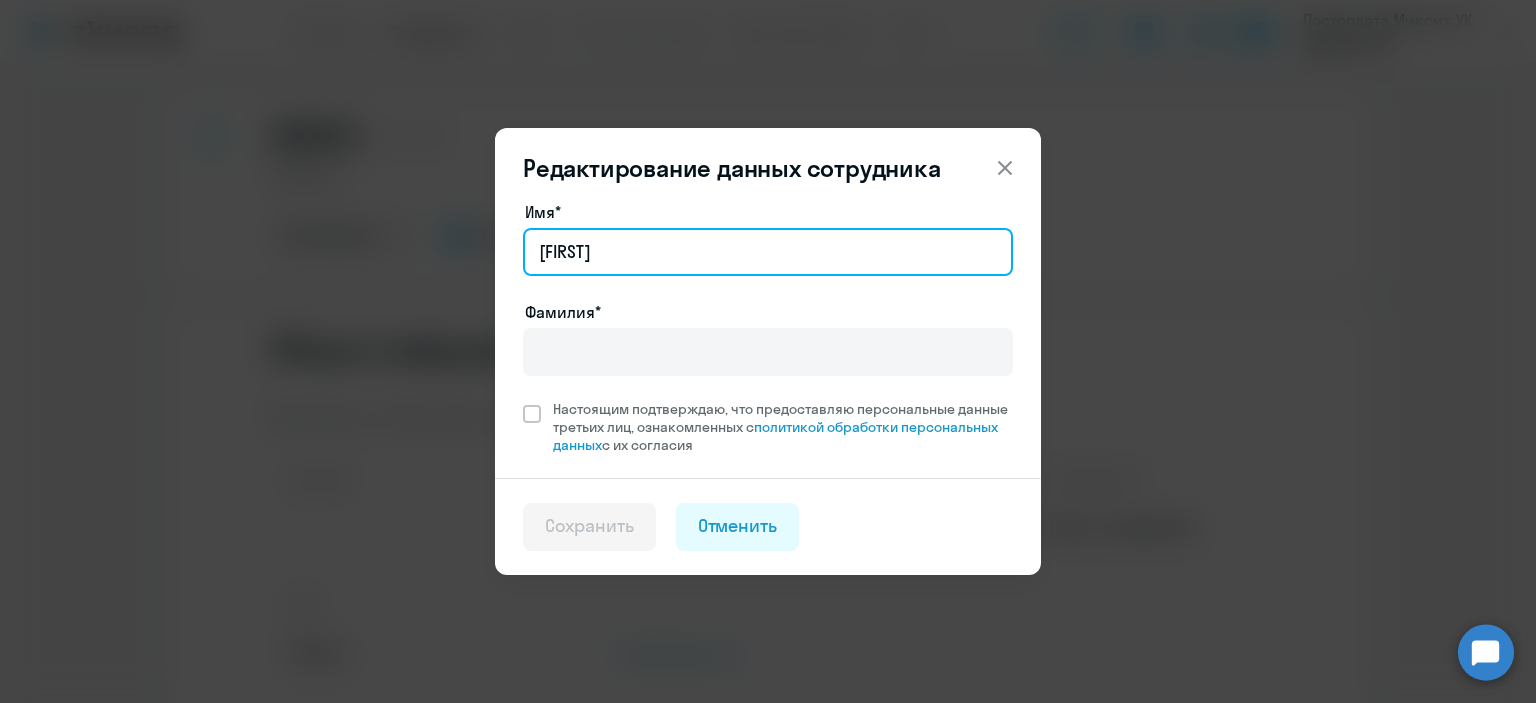 click on "[FIRST]" at bounding box center (768, 252) 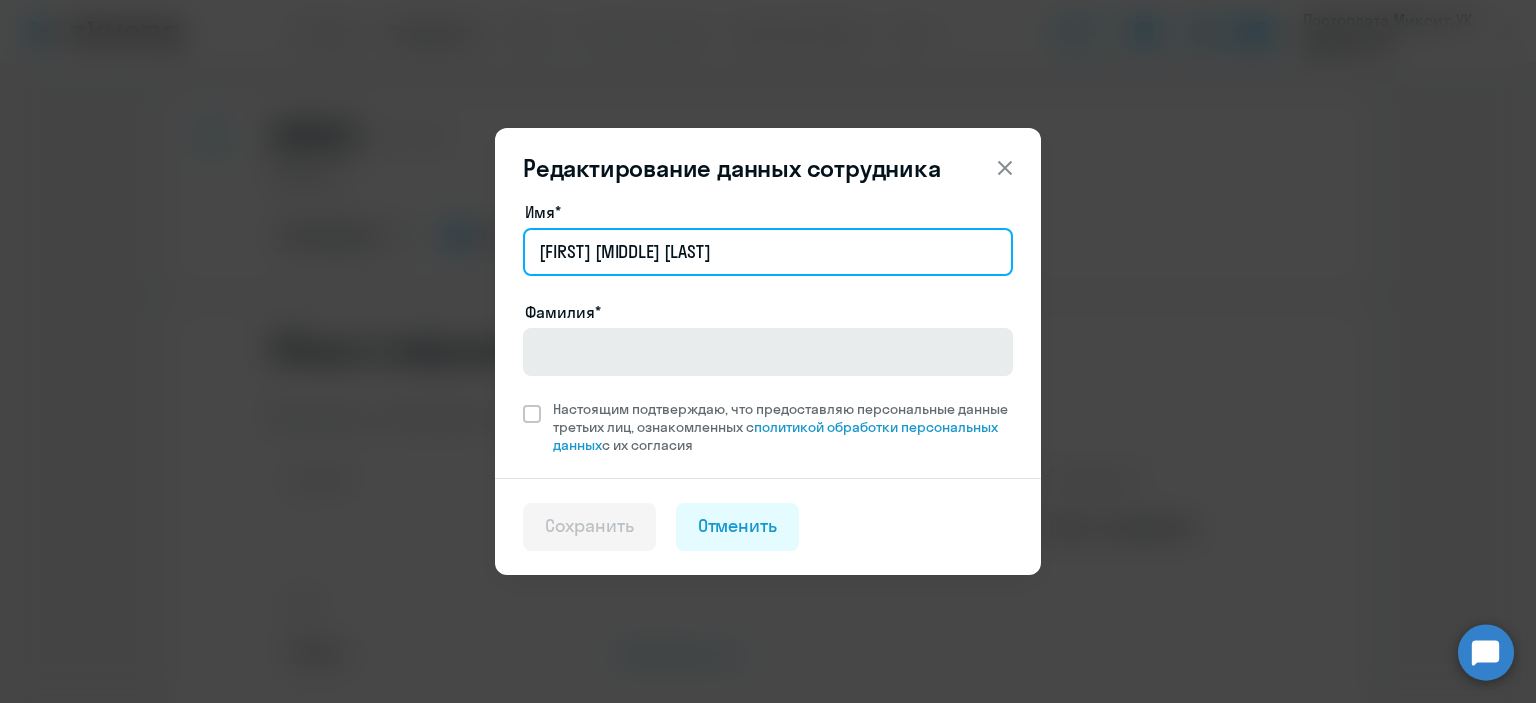 type on "[FIRST] [MIDDLE] [LAST]" 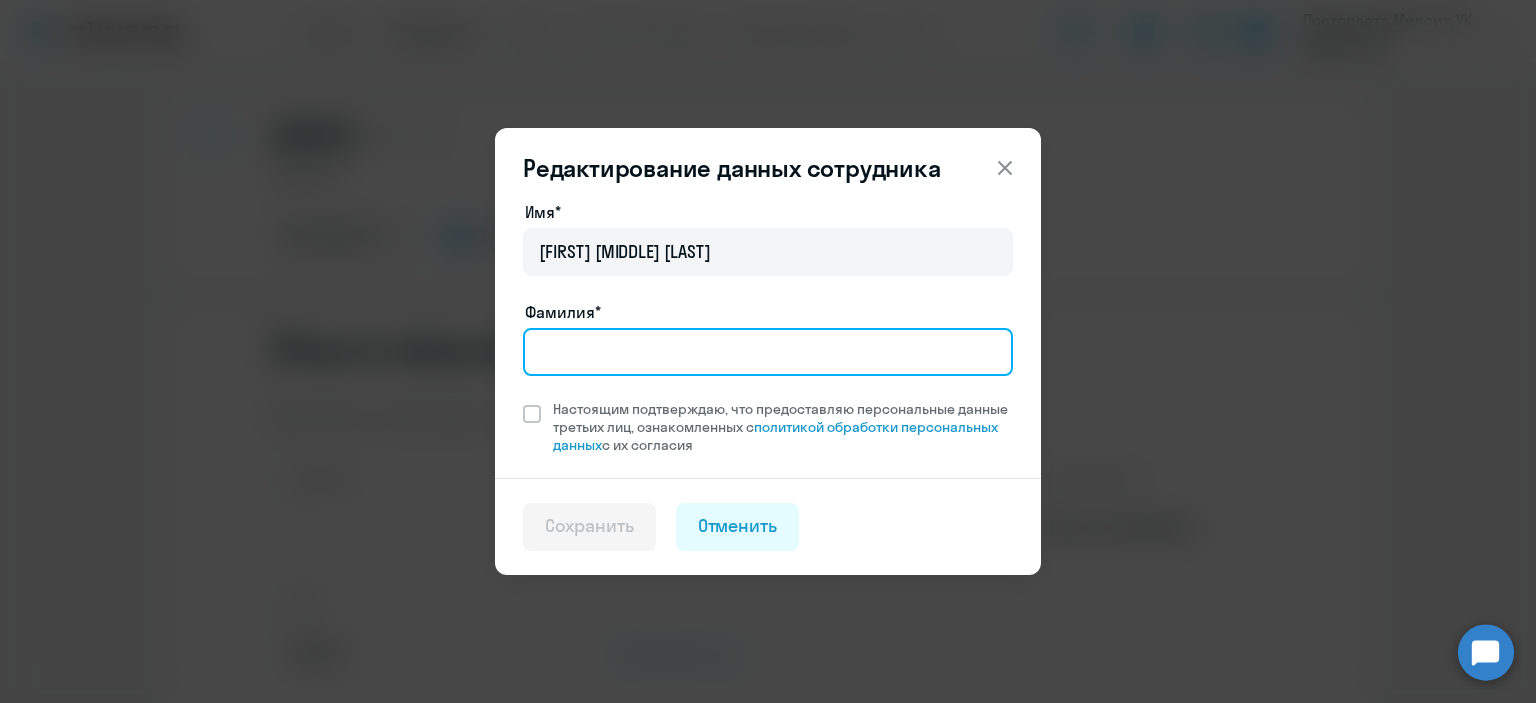 click on "Фамилия*" at bounding box center (768, 352) 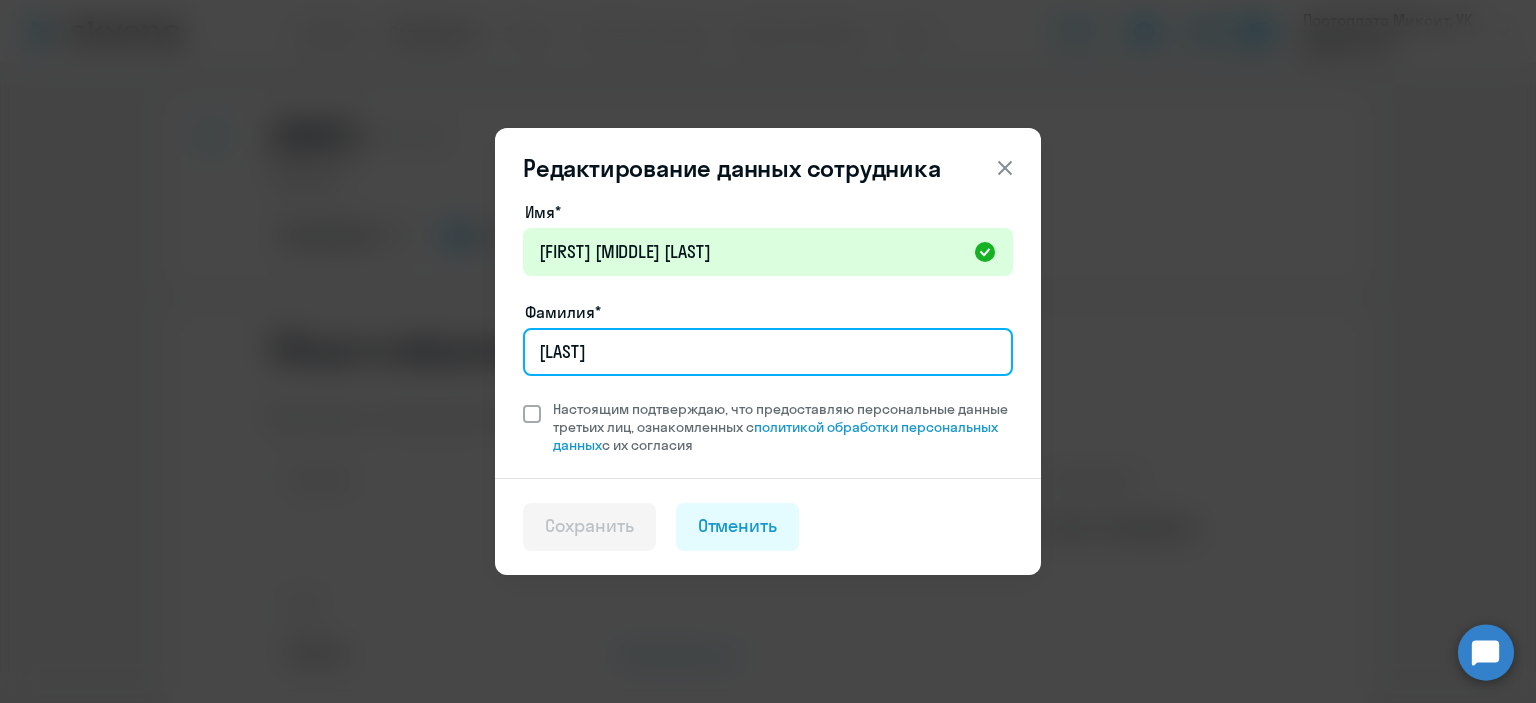type on "[LAST]" 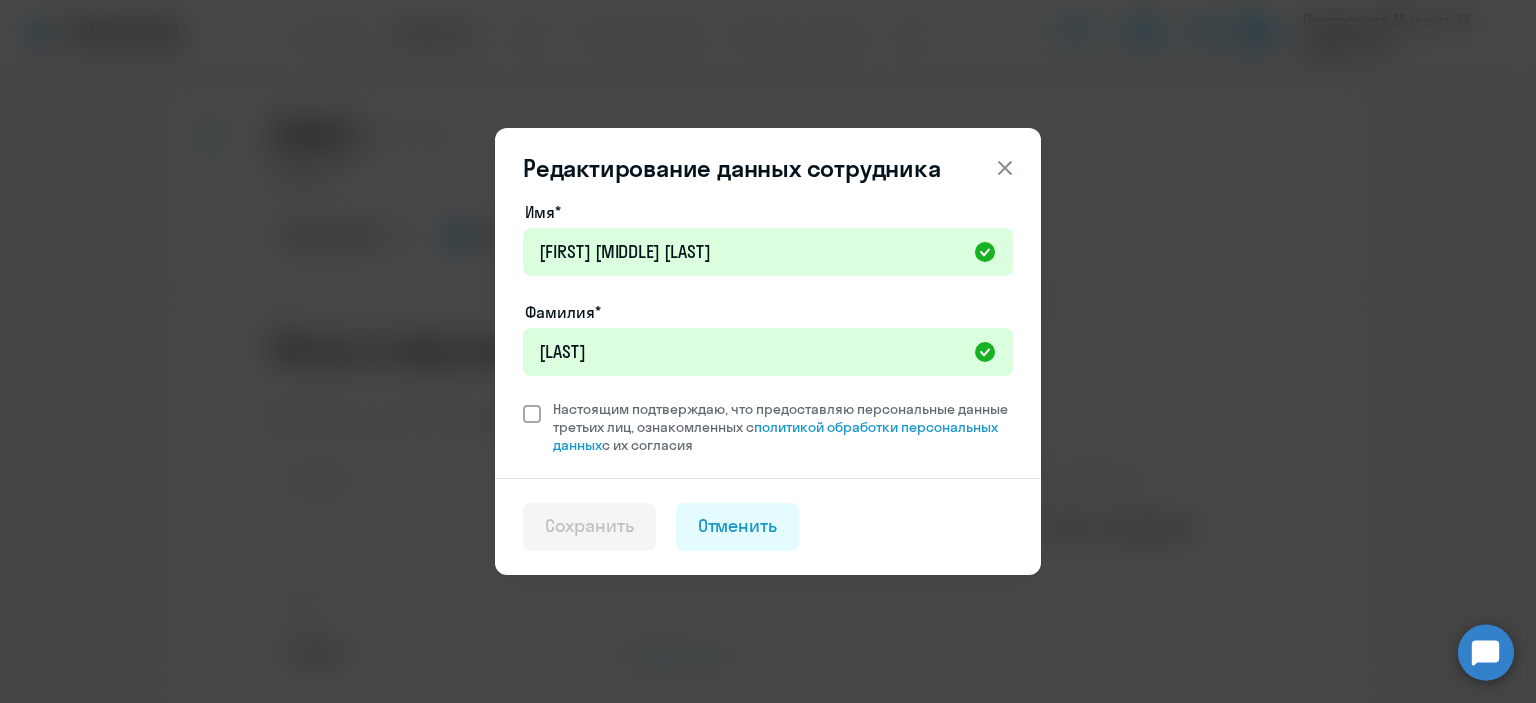 click at bounding box center [532, 414] 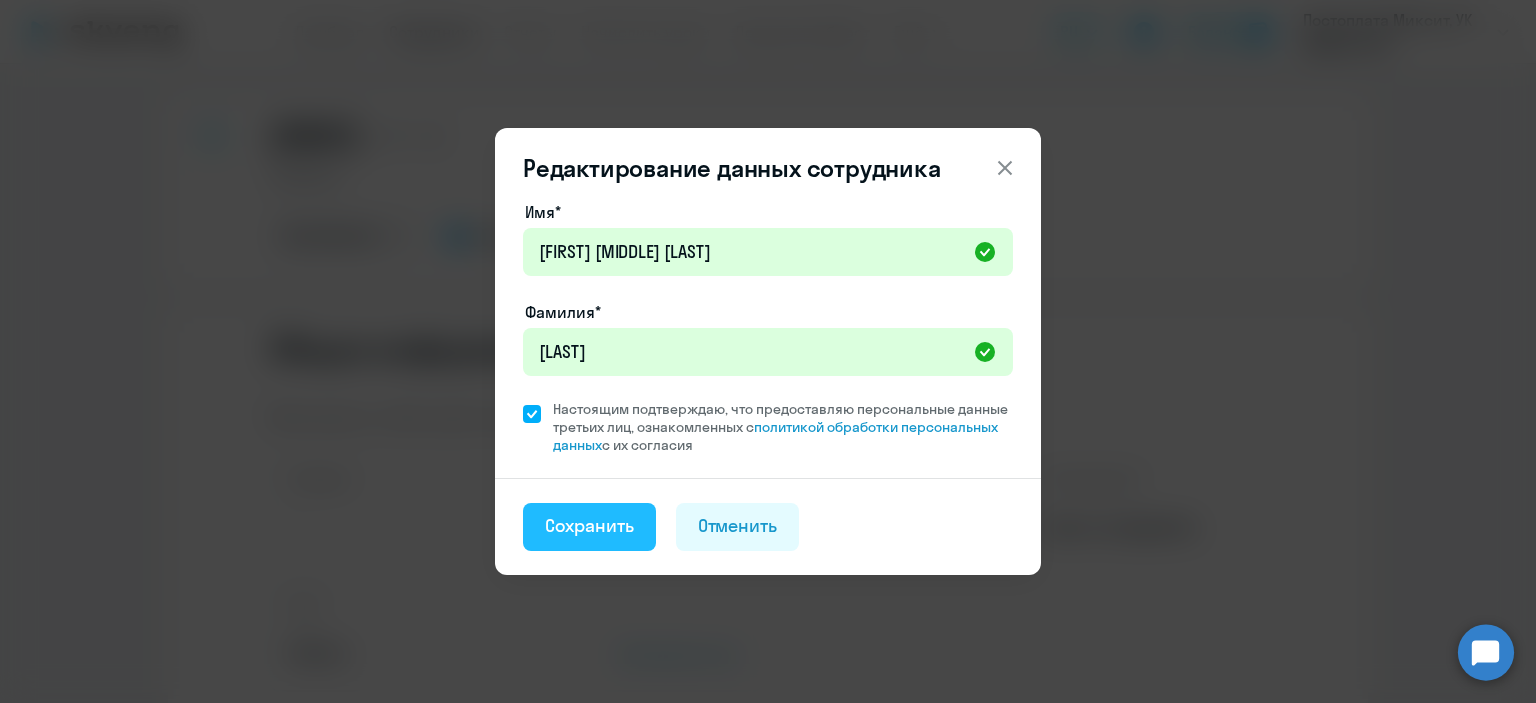 click on "Сохранить" at bounding box center [589, 526] 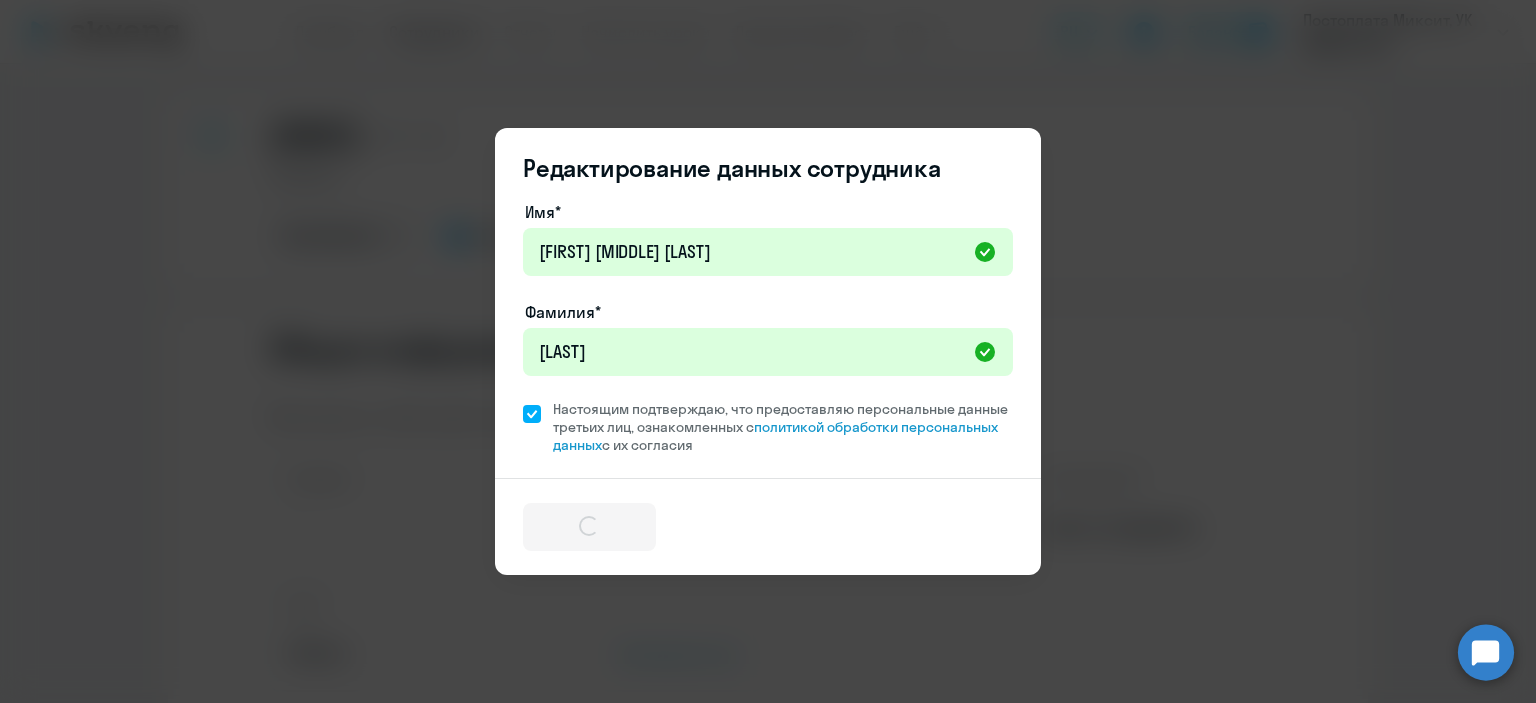 select on "english" 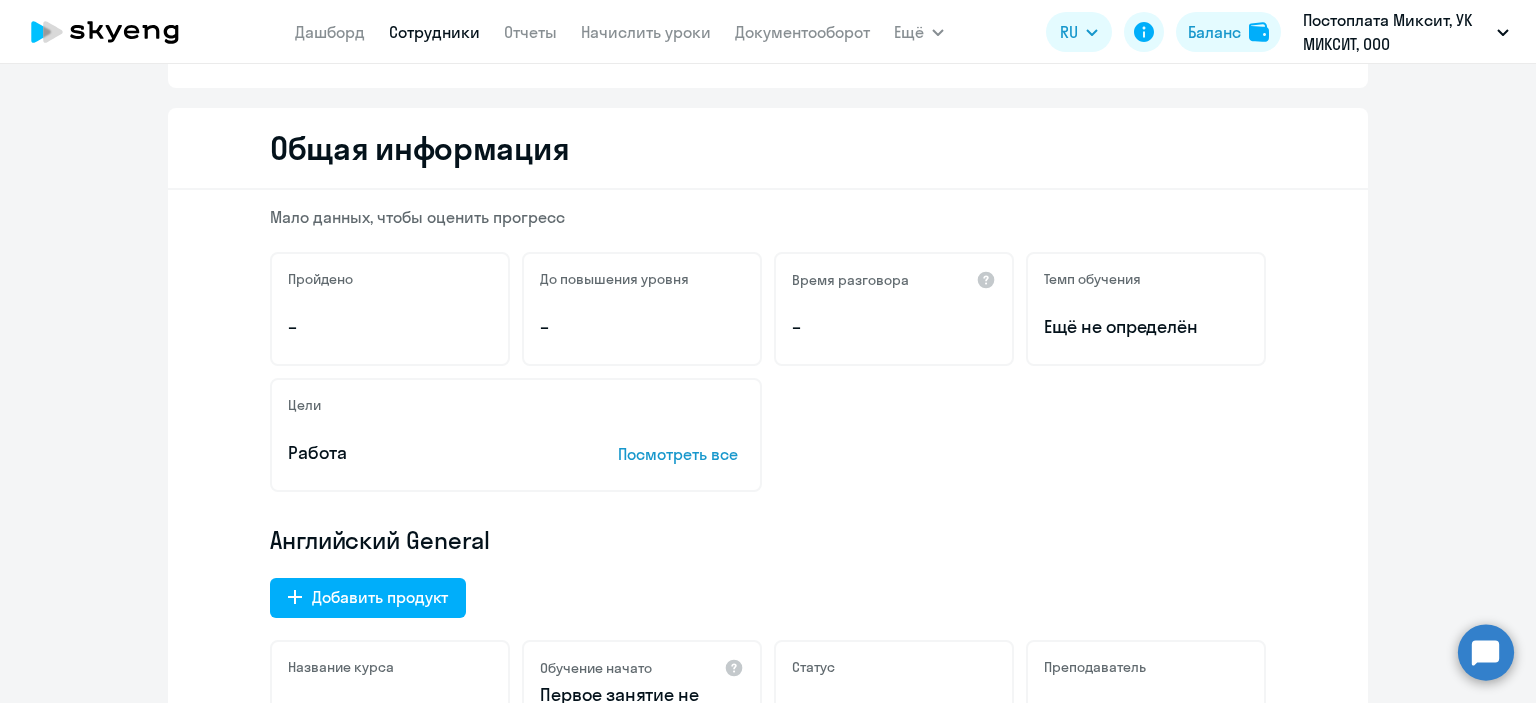 scroll, scrollTop: 0, scrollLeft: 0, axis: both 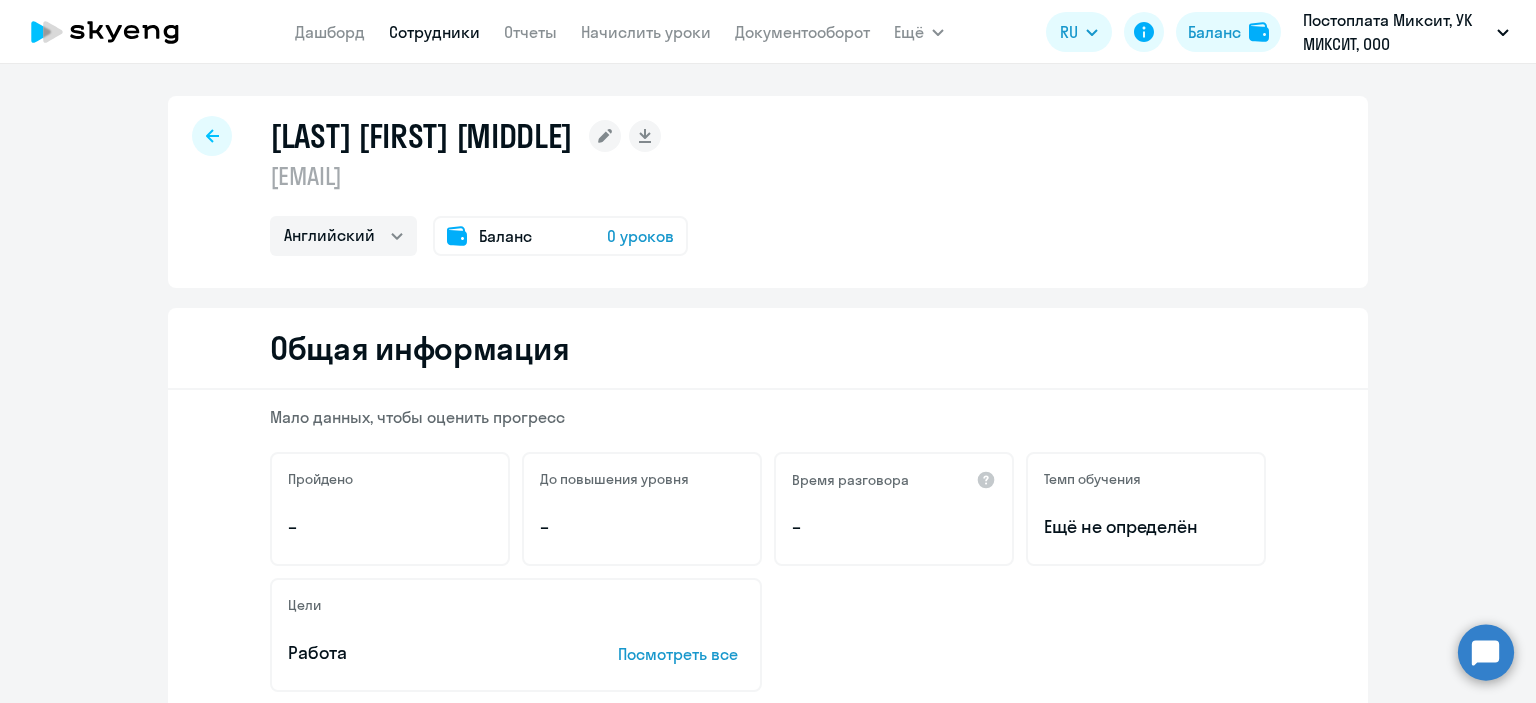 click on "Сотрудники" at bounding box center (434, 32) 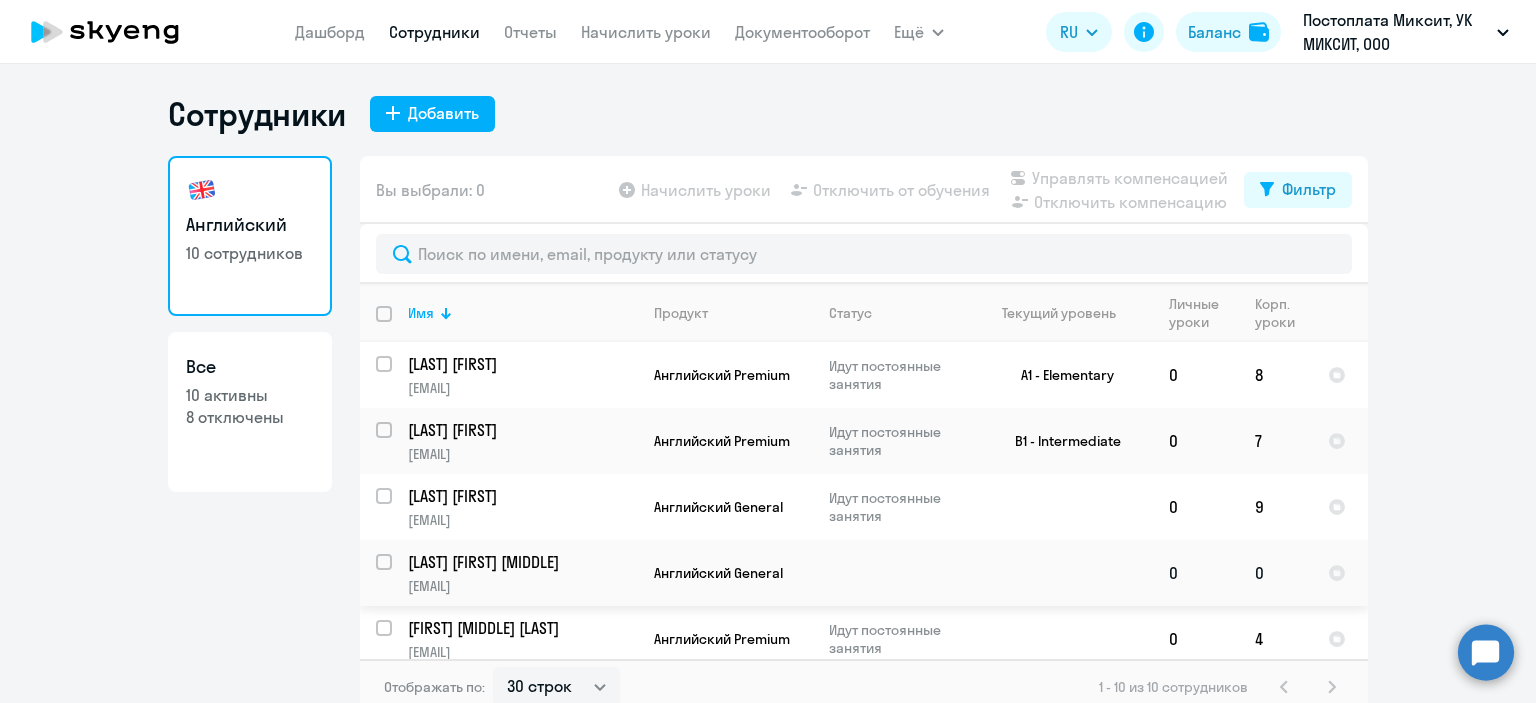 click at bounding box center [396, 574] 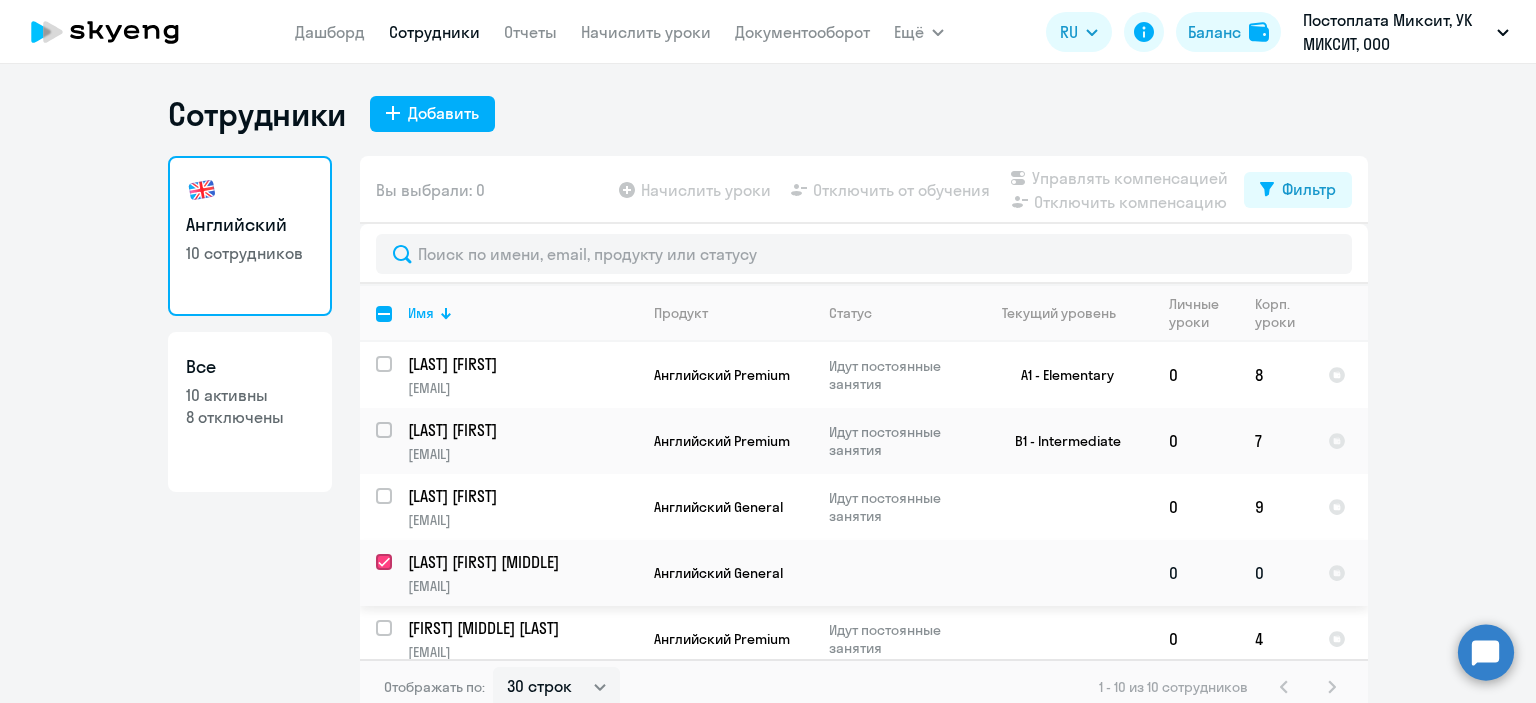 checkbox on "true" 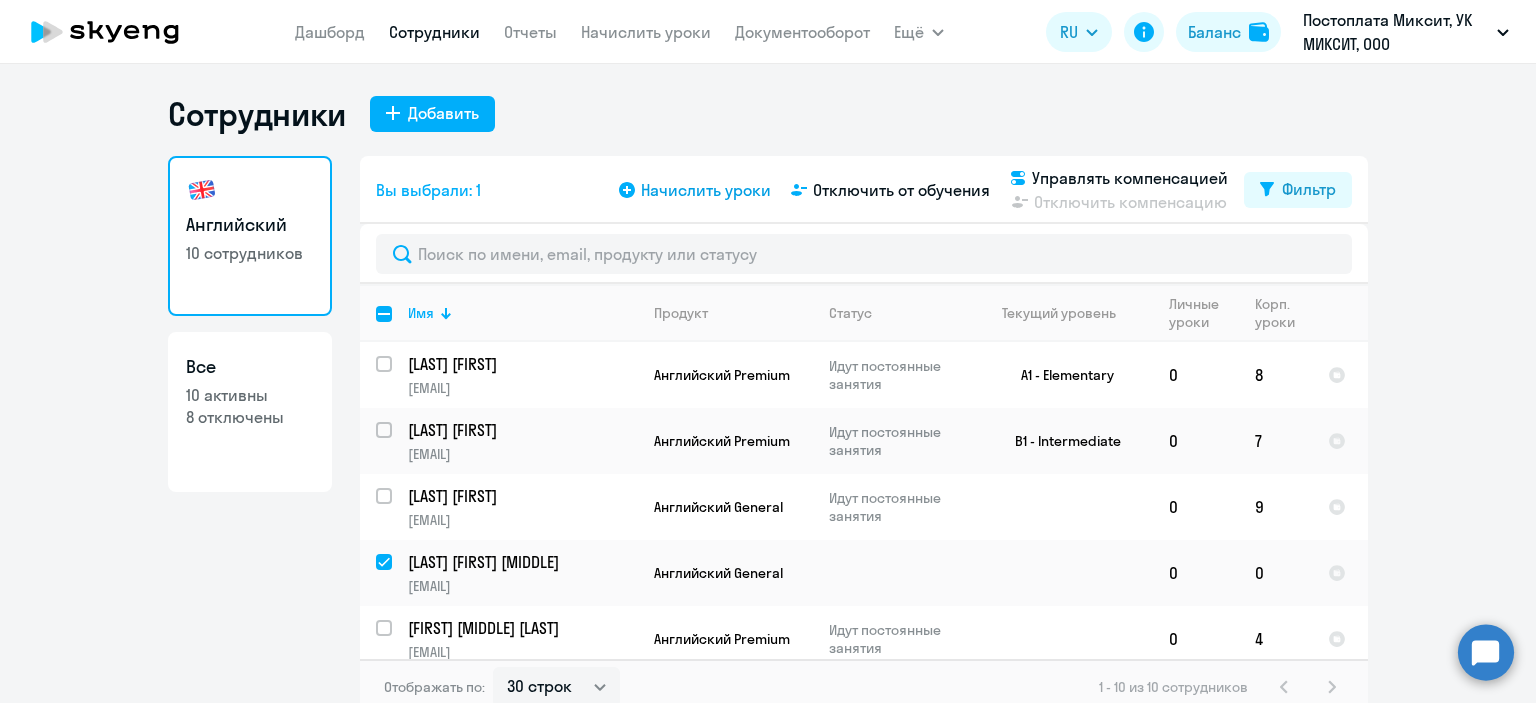 click on "Начислить уроки" 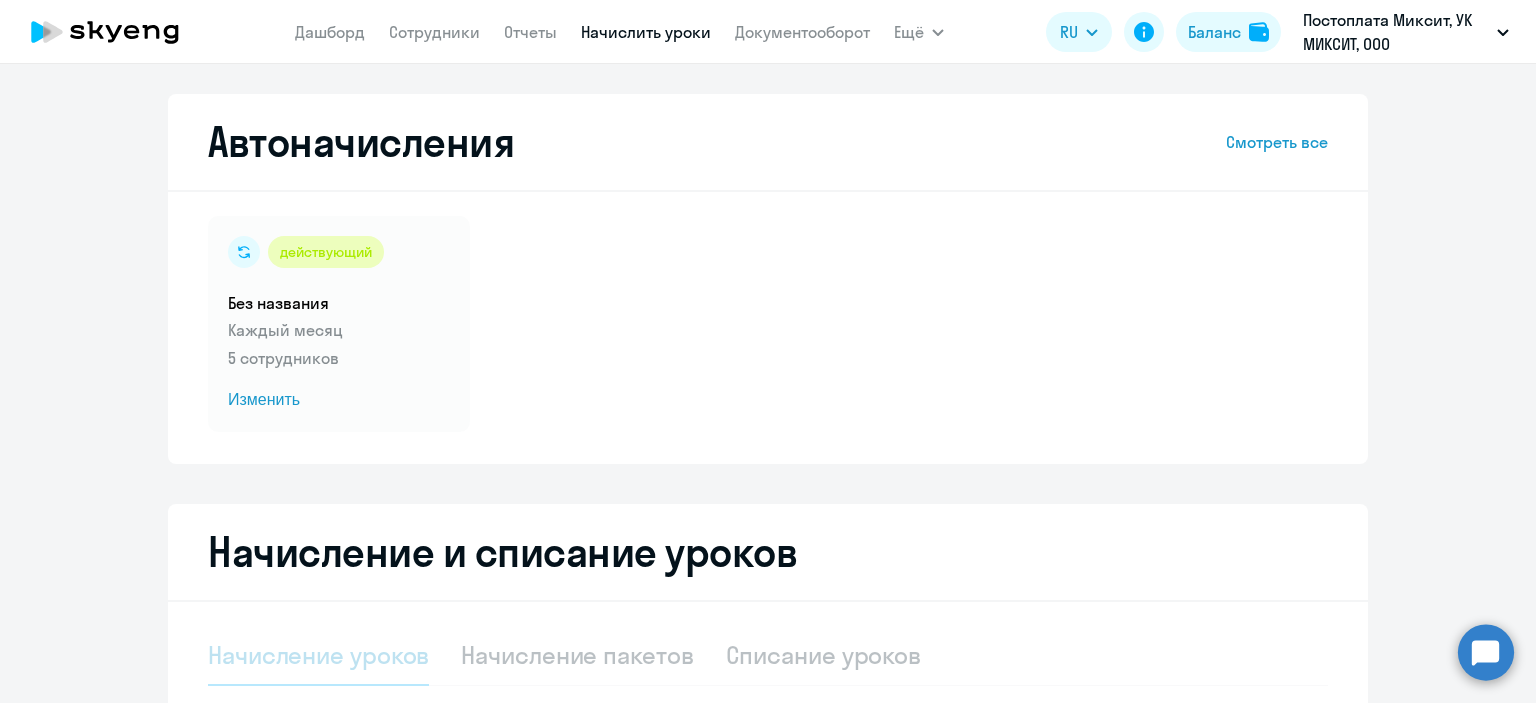 select on "10" 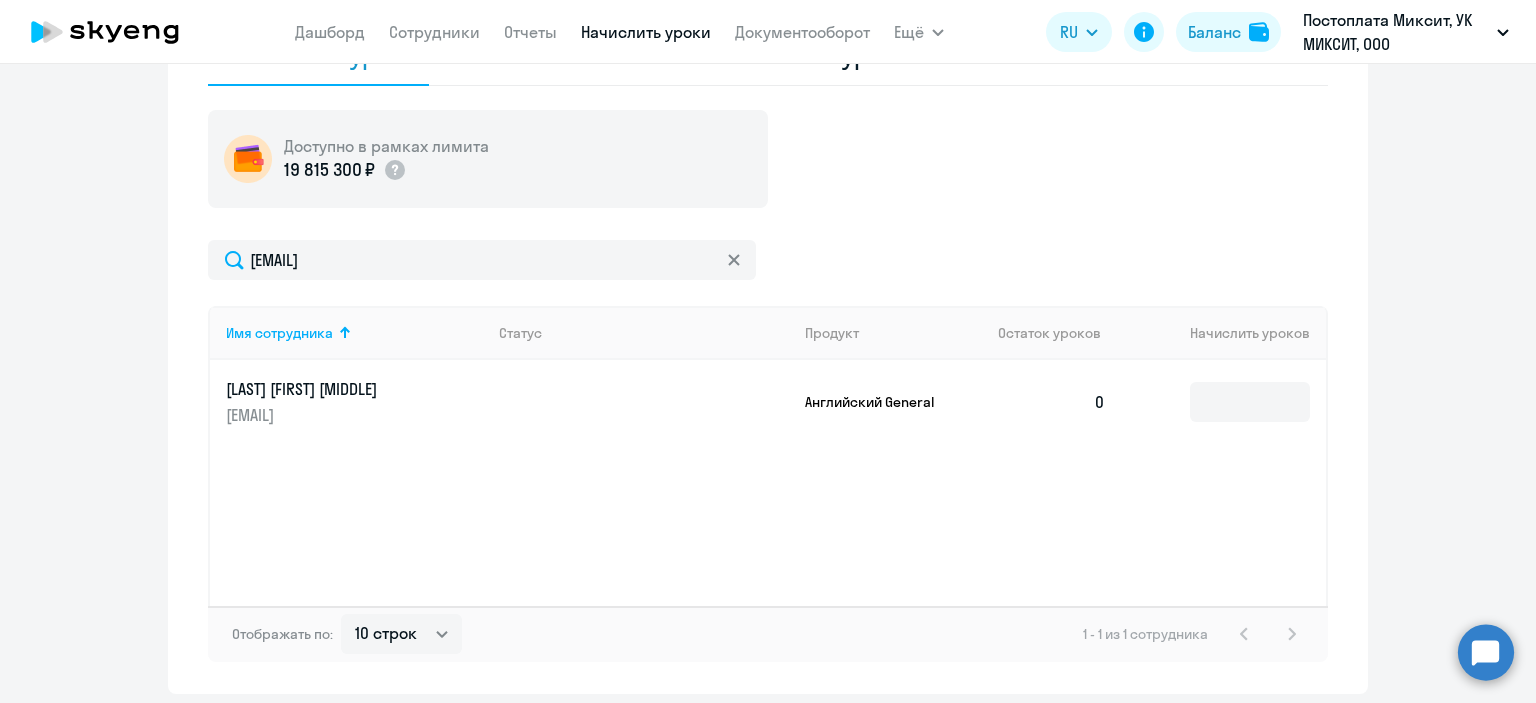 scroll, scrollTop: 671, scrollLeft: 0, axis: vertical 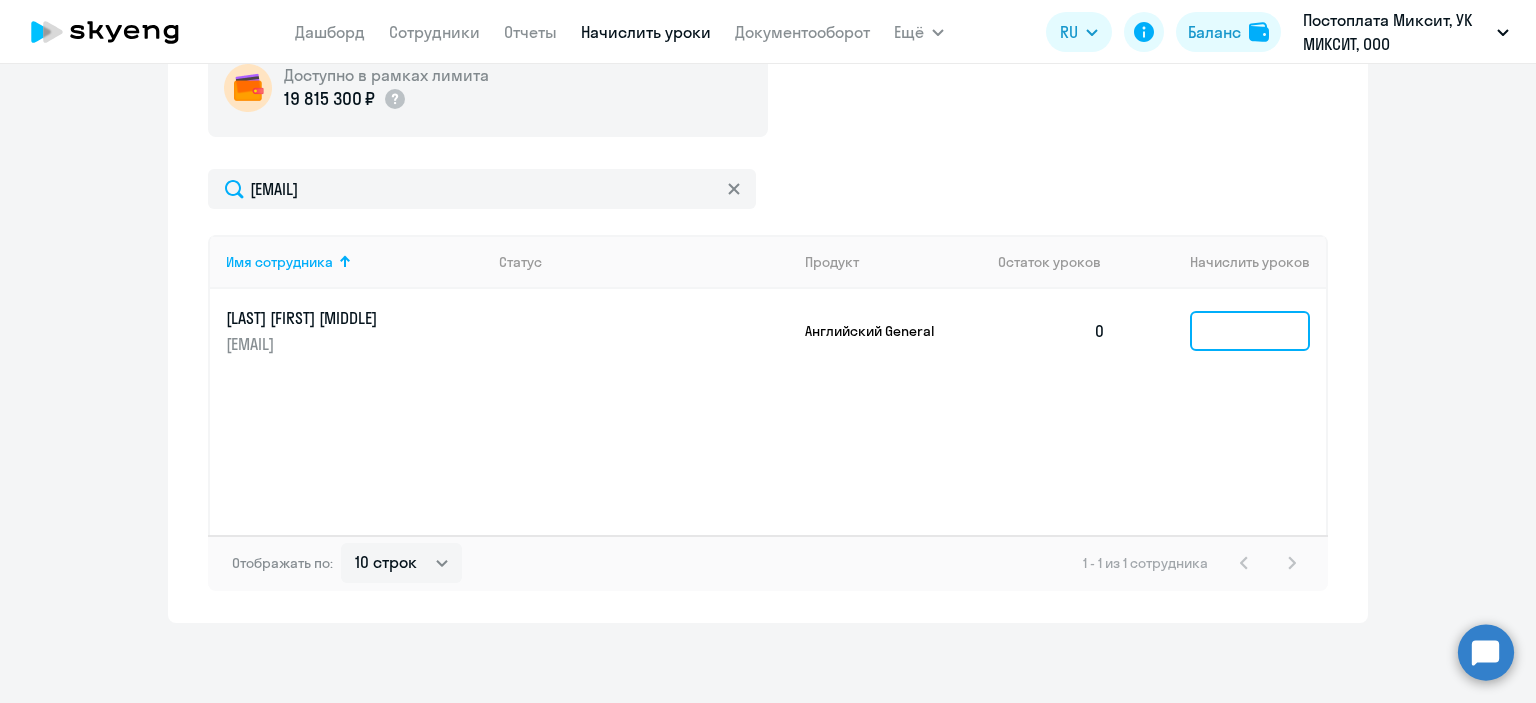 click 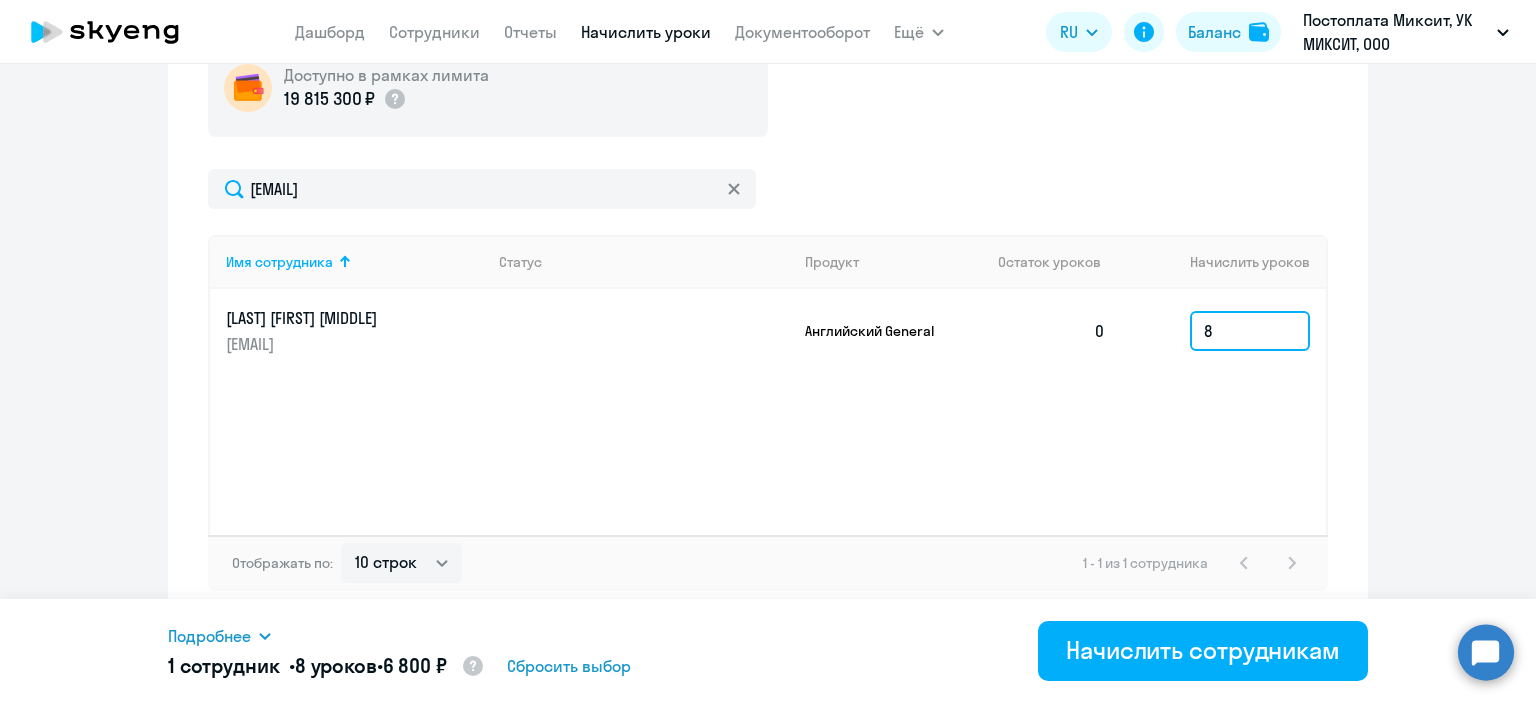 type on "8" 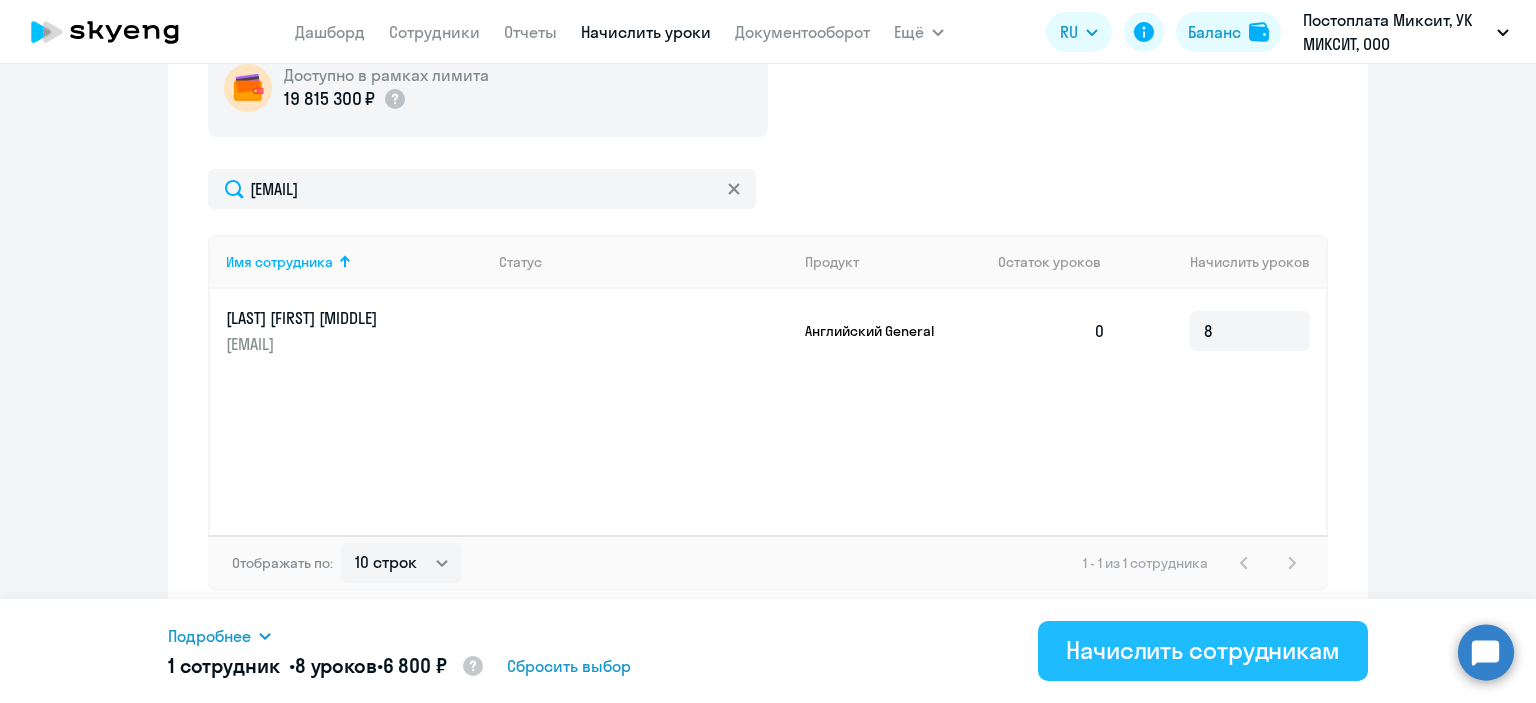 click on "Начислить сотрудникам" at bounding box center (1203, 650) 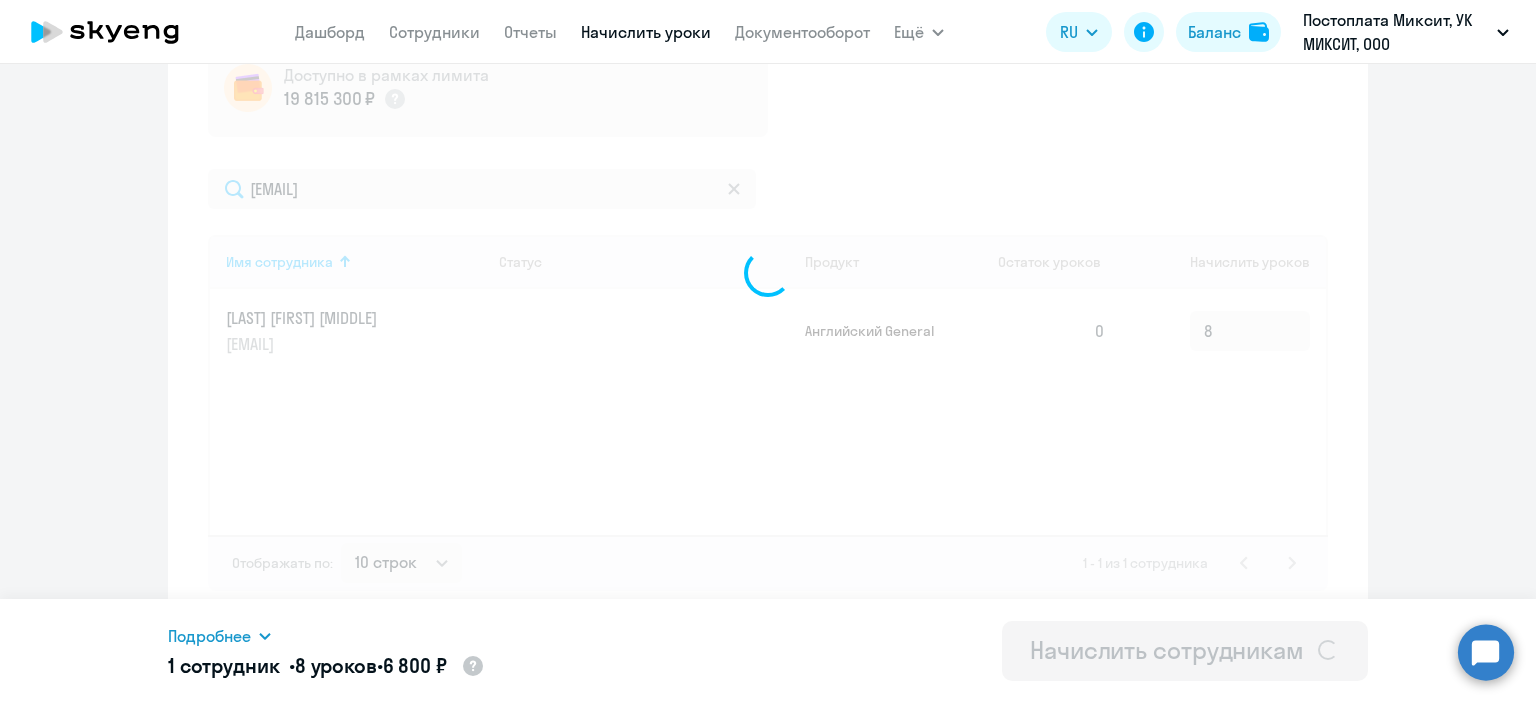 type 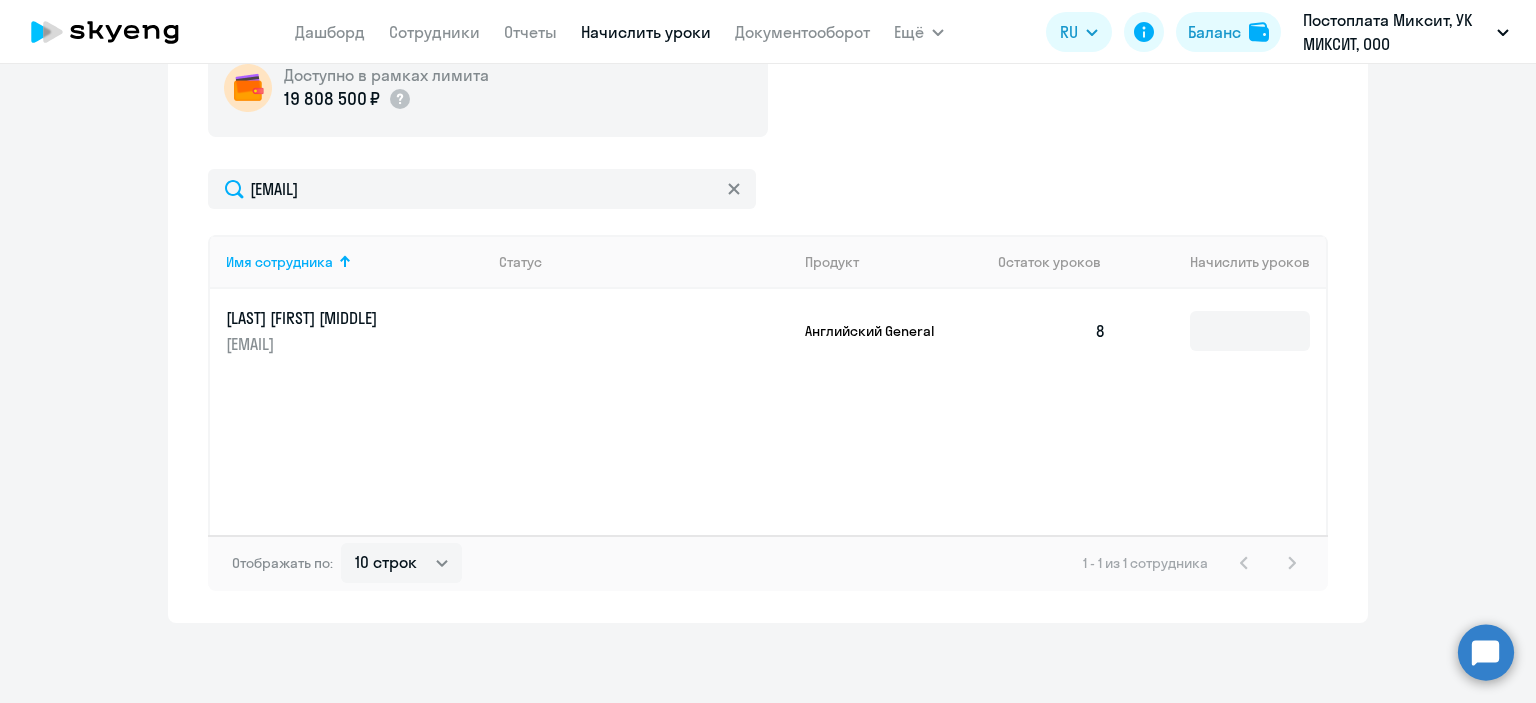 scroll, scrollTop: 471, scrollLeft: 0, axis: vertical 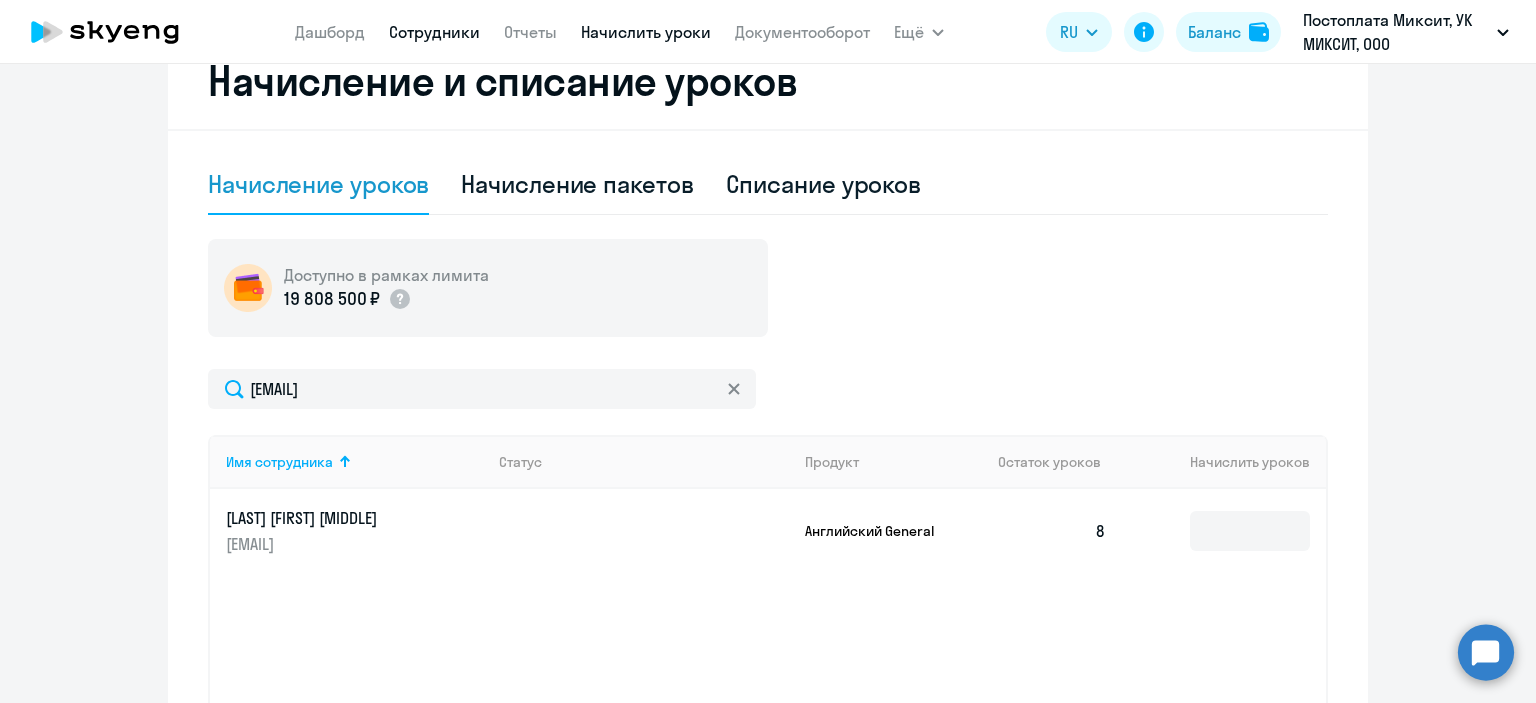 click on "Сотрудники" at bounding box center (434, 32) 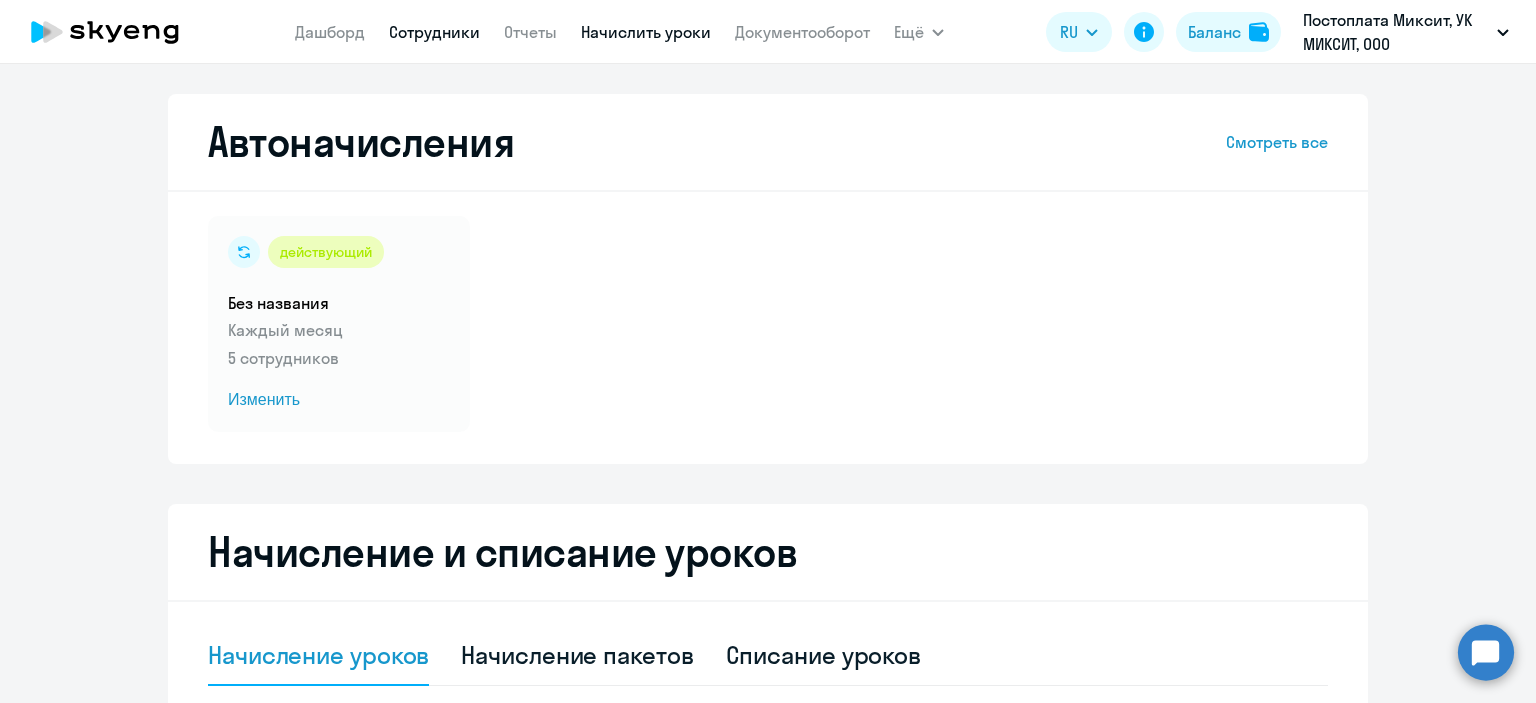 select on "30" 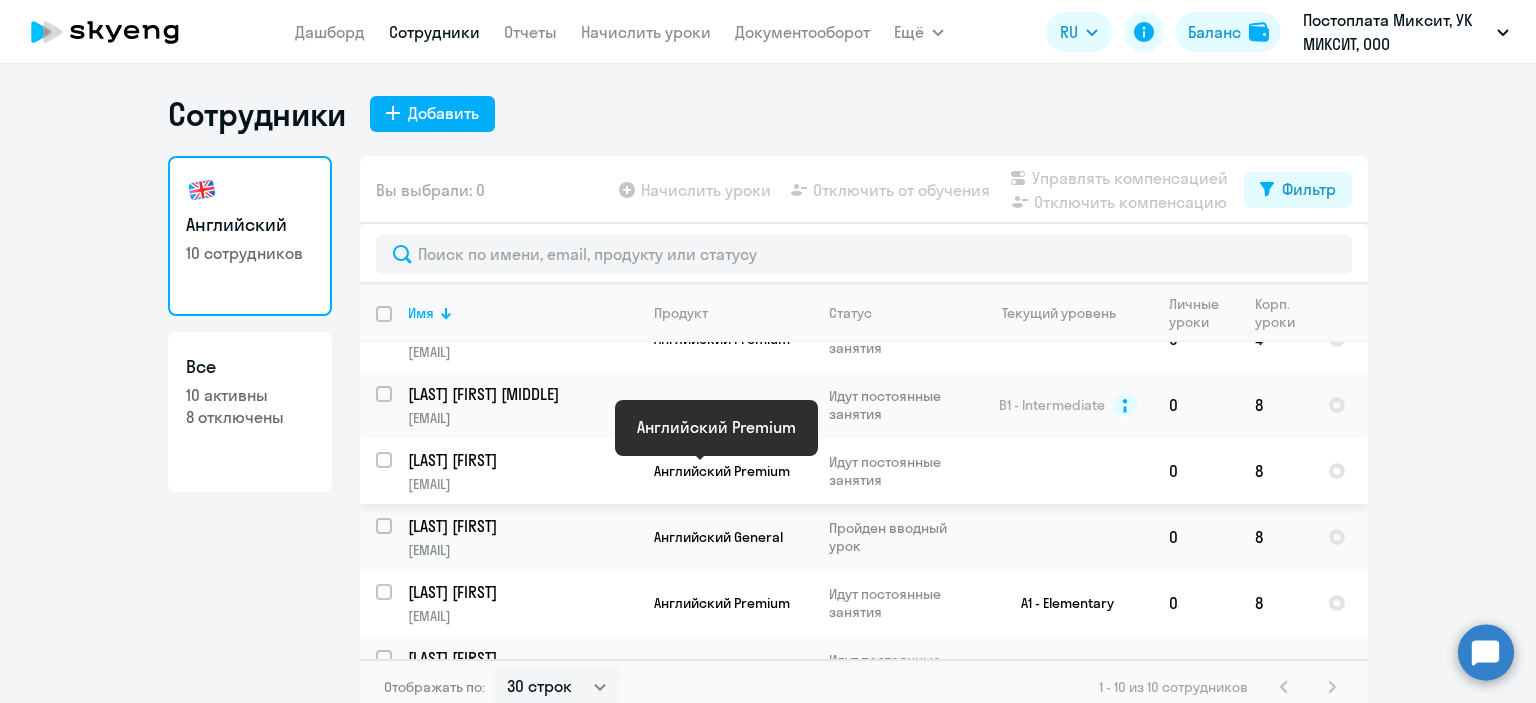 scroll, scrollTop: 347, scrollLeft: 0, axis: vertical 